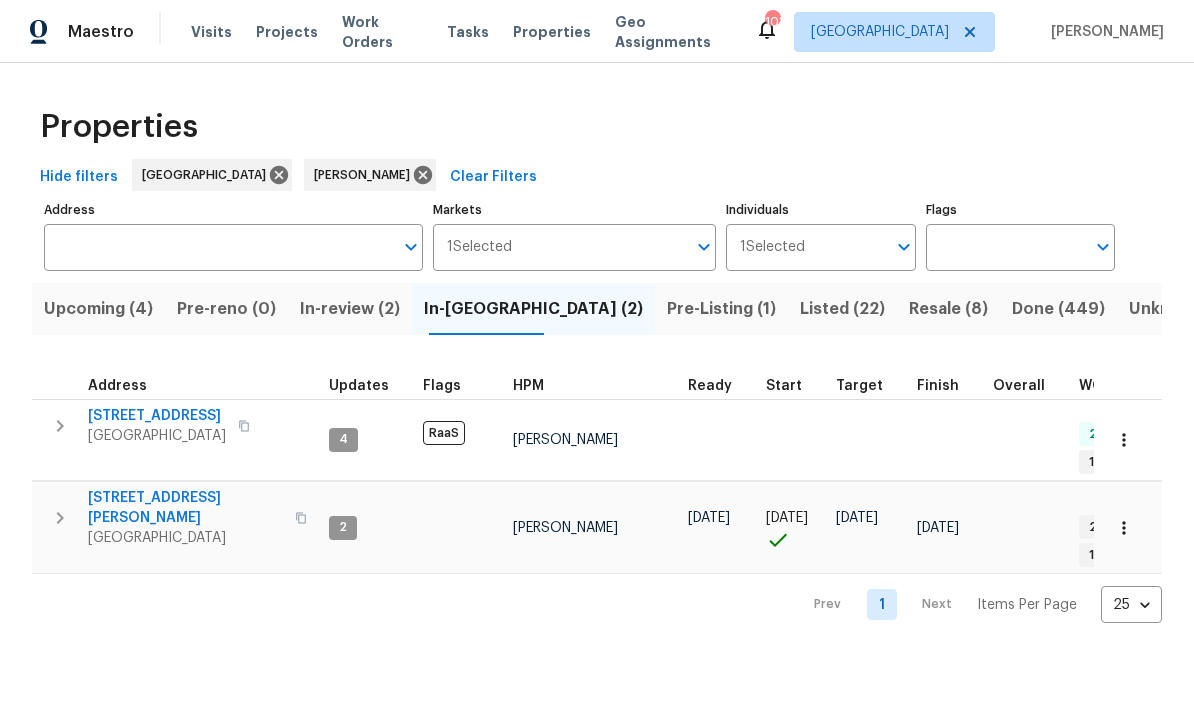 scroll, scrollTop: 0, scrollLeft: 0, axis: both 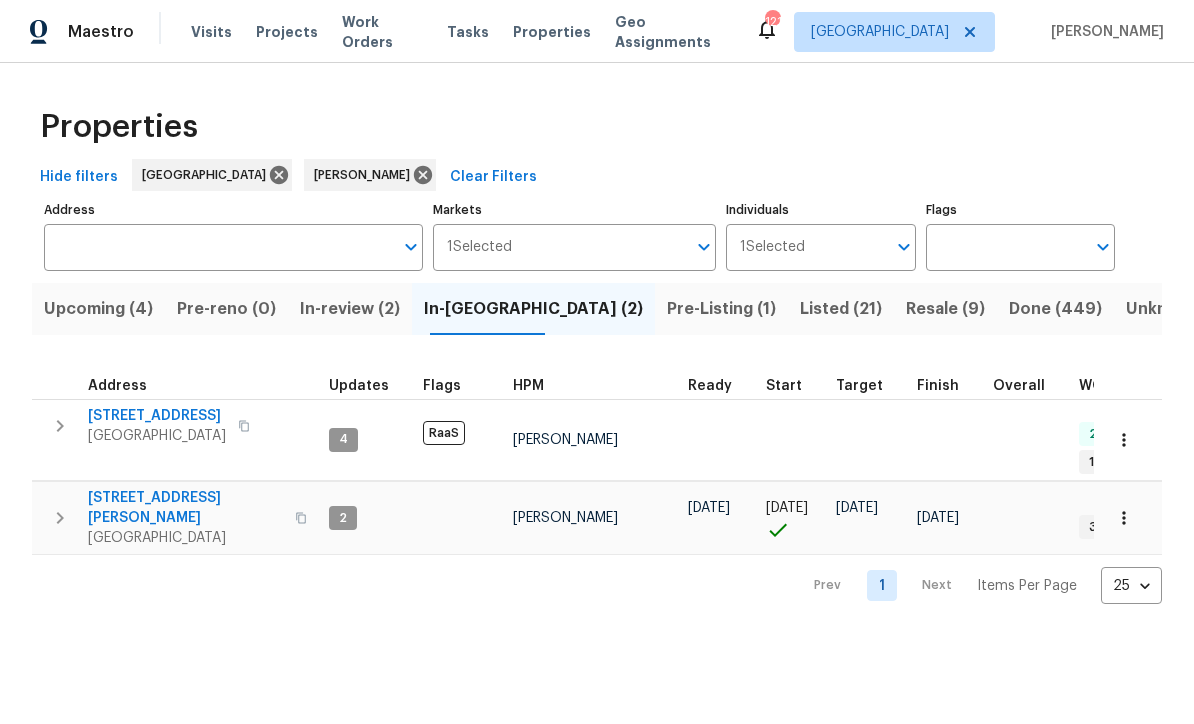 click on "8673 Chestnut Ln" at bounding box center [157, 416] 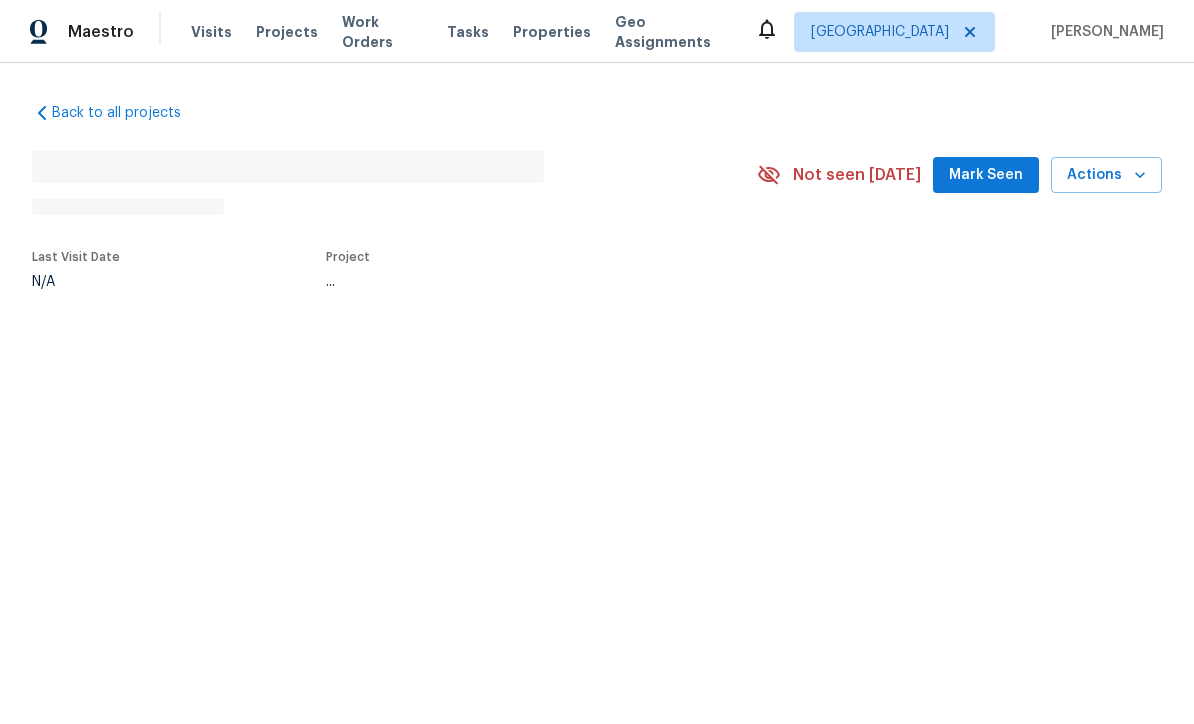 scroll, scrollTop: 0, scrollLeft: 0, axis: both 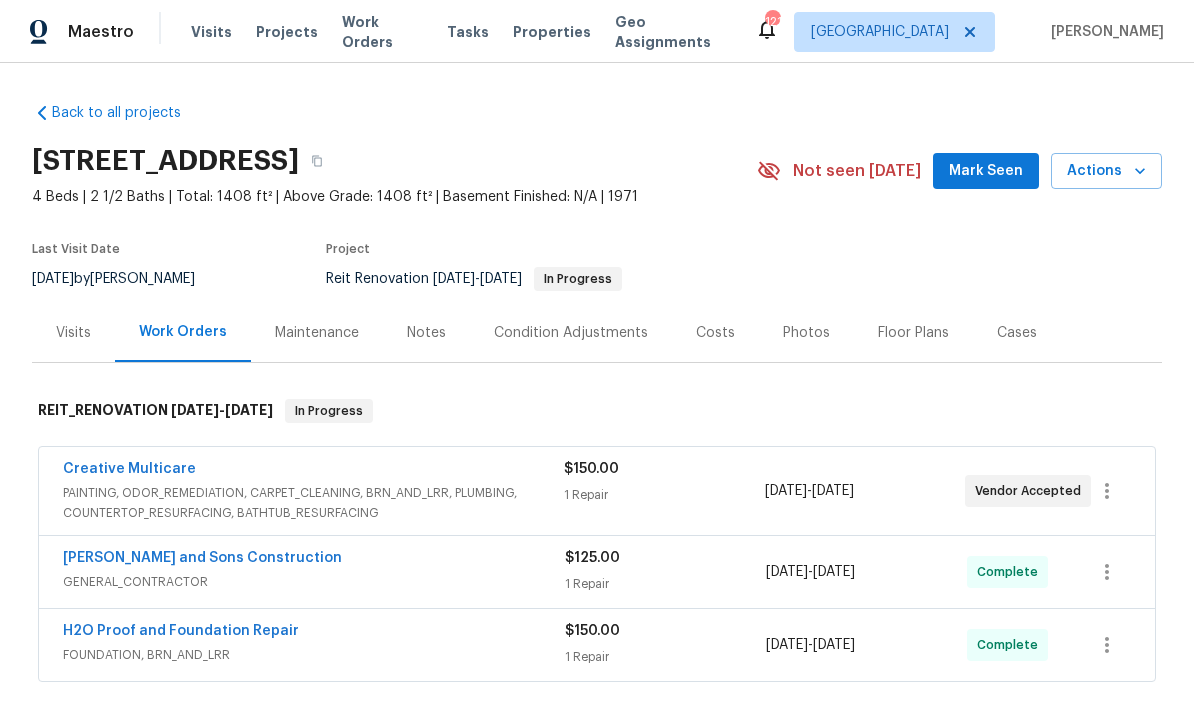 click on "Mark Seen" at bounding box center [986, 171] 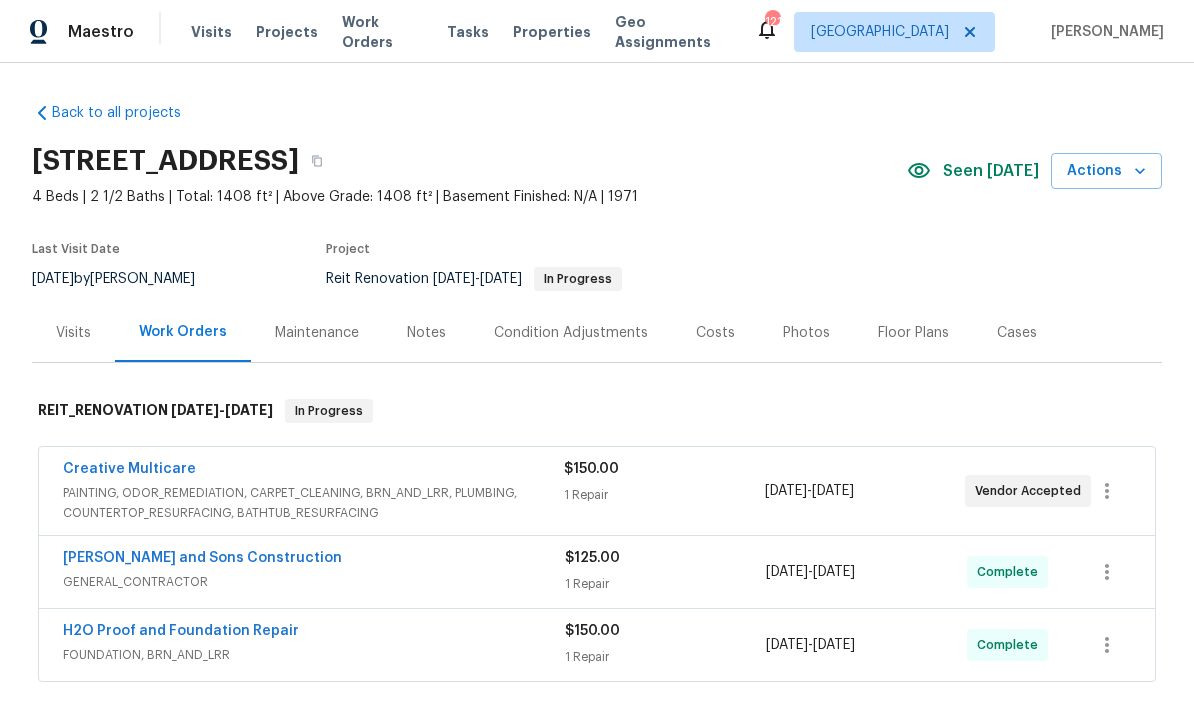 click on "Creative Multicare" at bounding box center (129, 469) 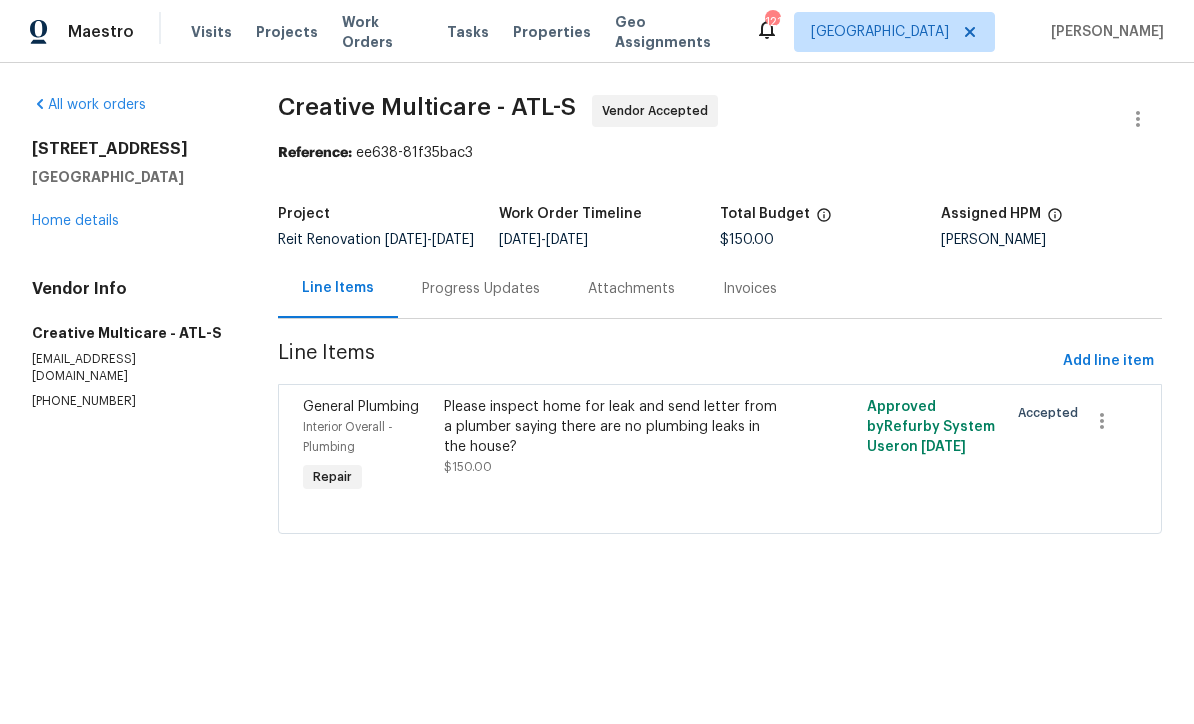 click on "Progress Updates" at bounding box center [481, 289] 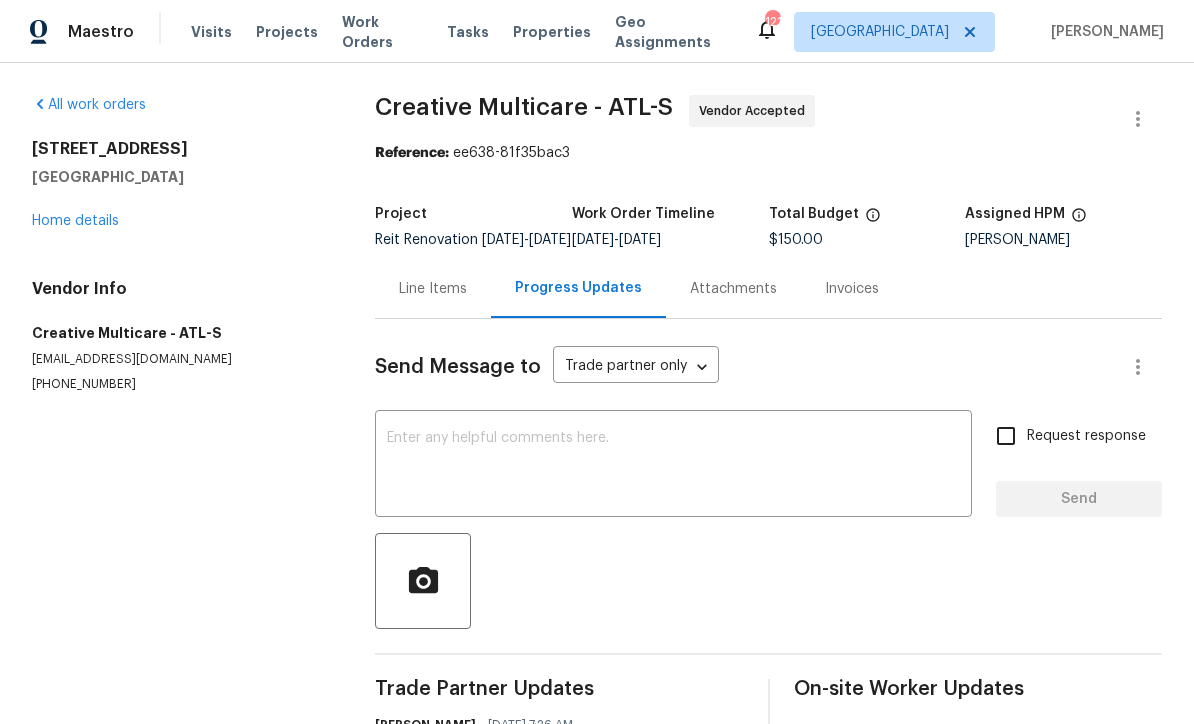 click at bounding box center [673, 466] 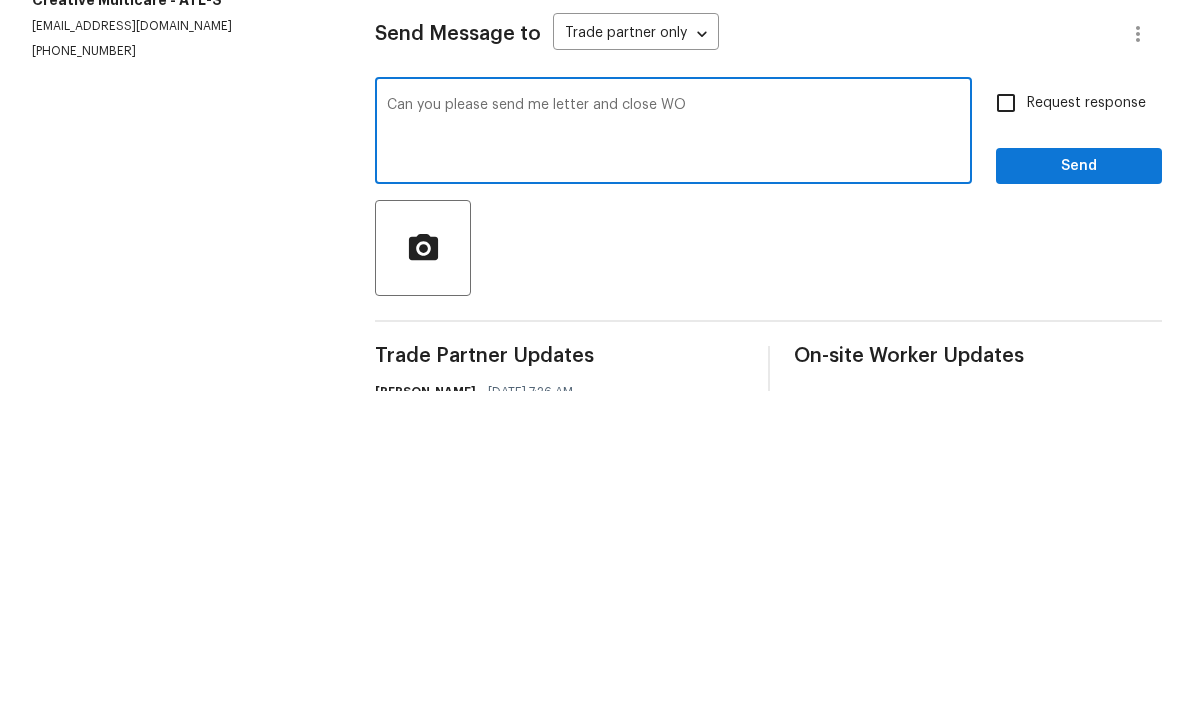 type on "Can you please send me letter and close WO" 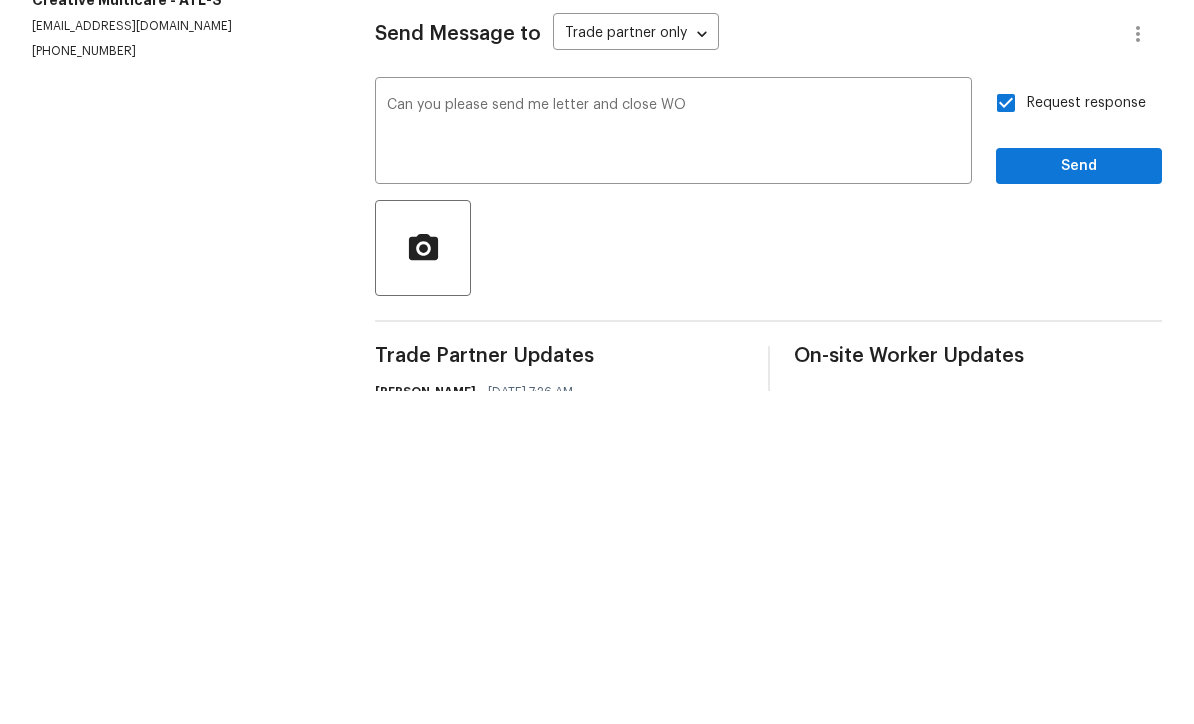 scroll, scrollTop: 66, scrollLeft: 0, axis: vertical 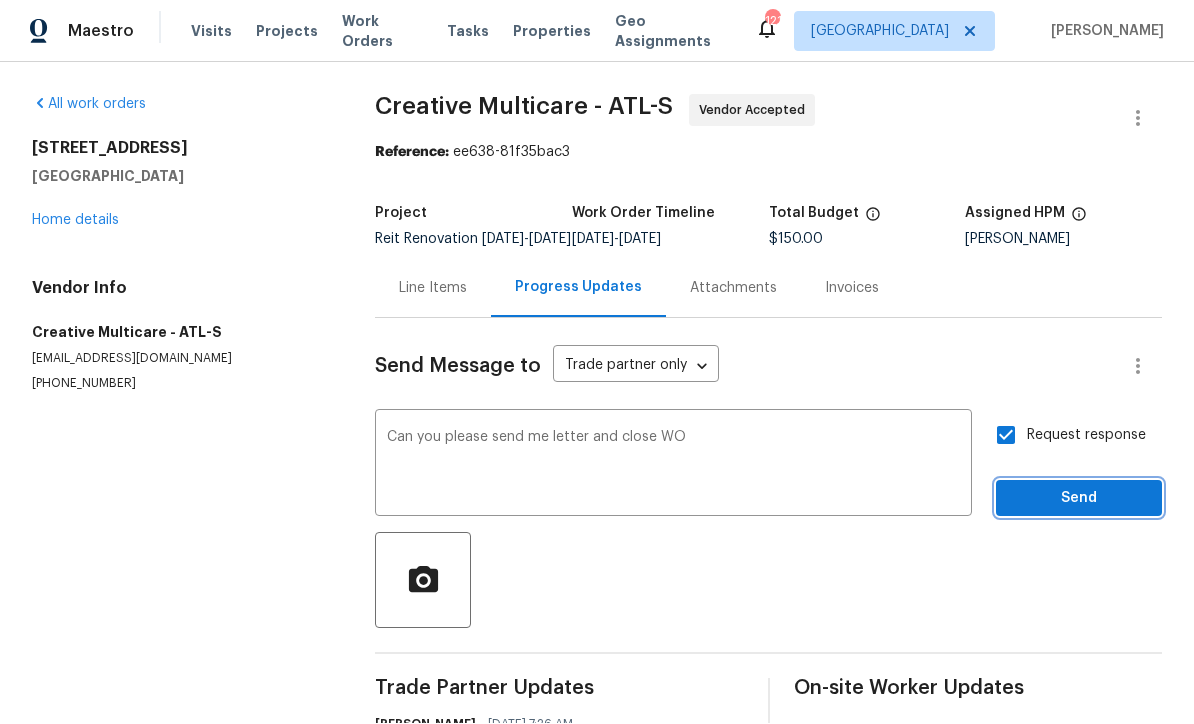 click on "Send" at bounding box center (1079, 499) 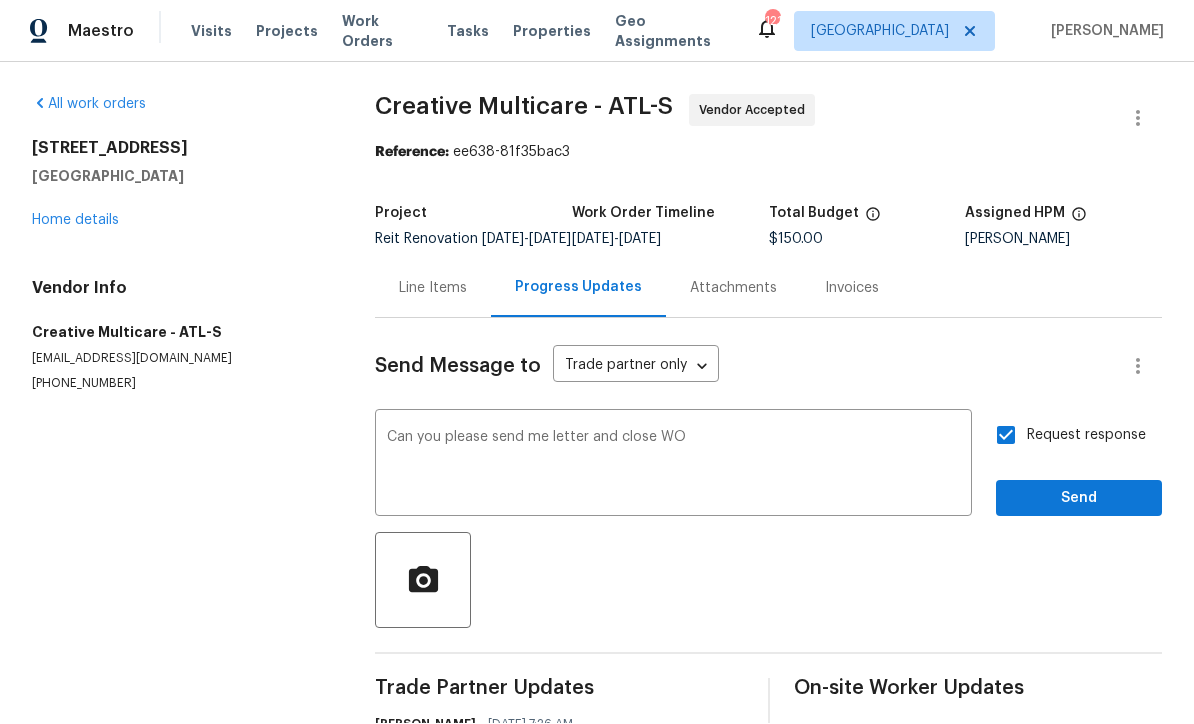 scroll, scrollTop: 38, scrollLeft: 0, axis: vertical 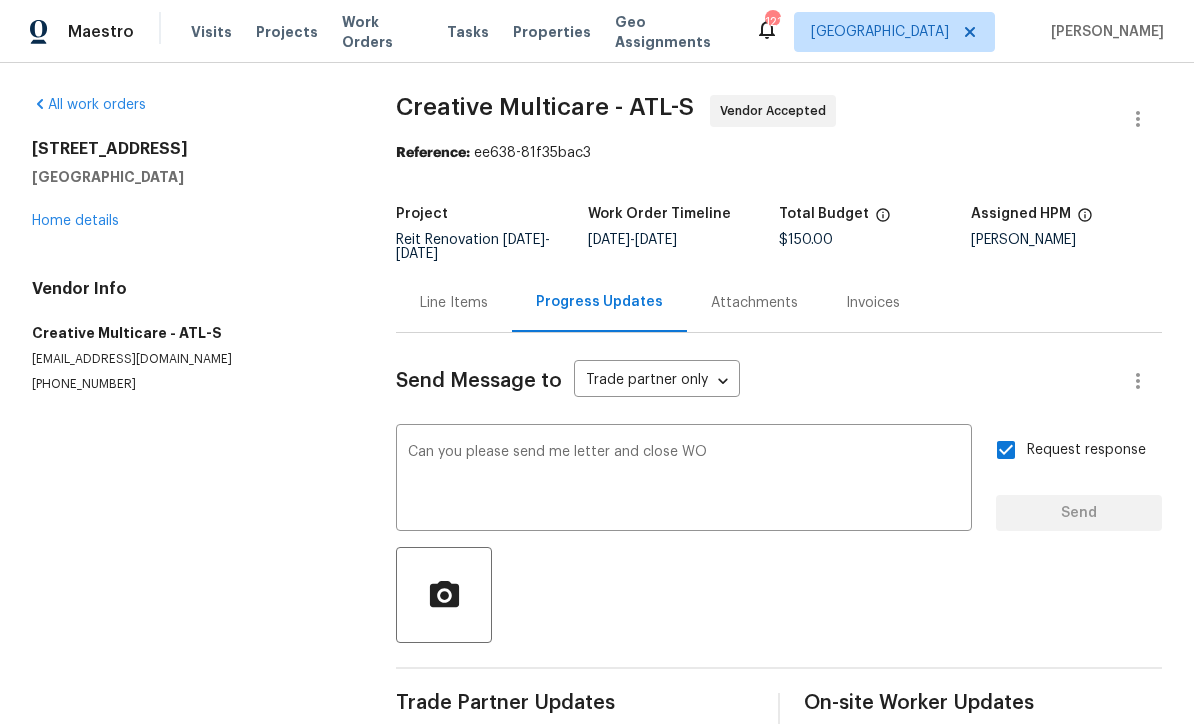 type 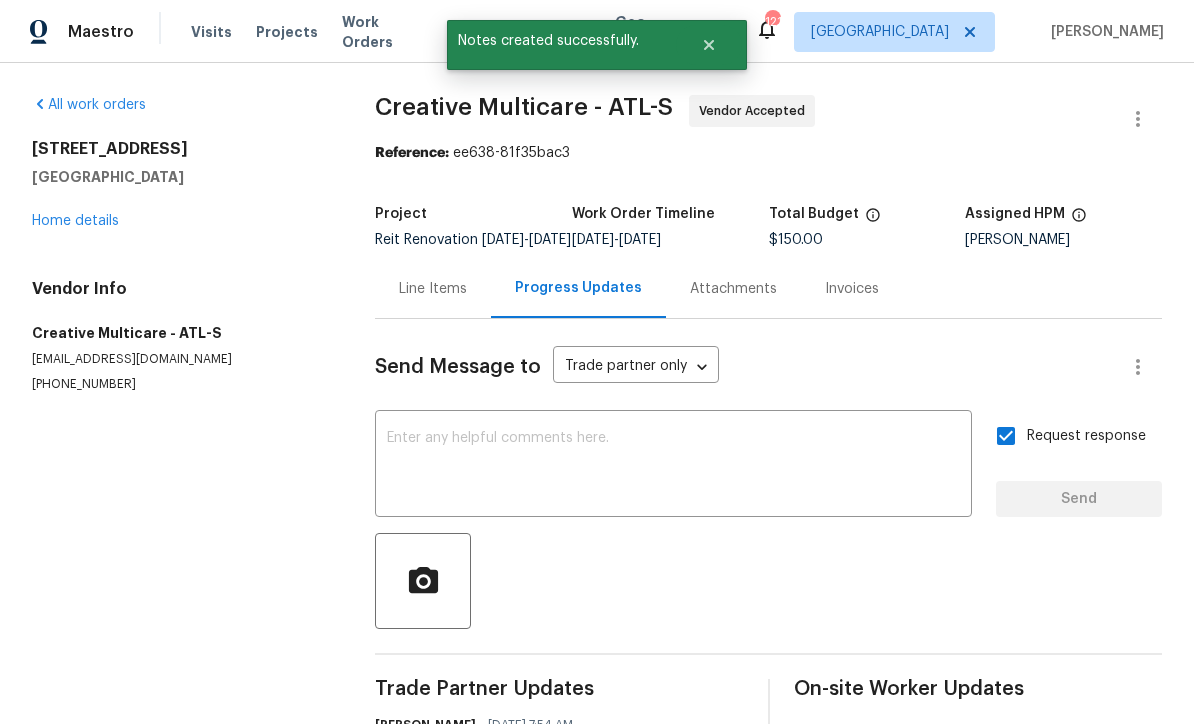 click on "Home details" at bounding box center (75, 221) 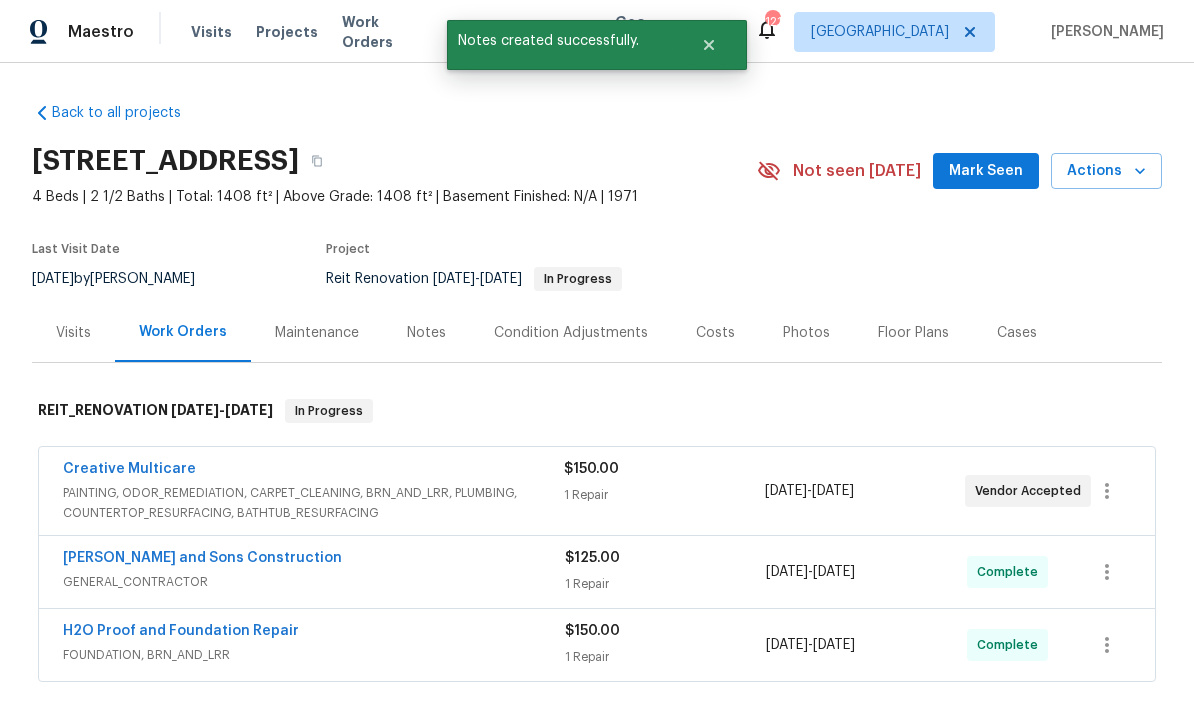 click on "Mark Seen" at bounding box center [986, 171] 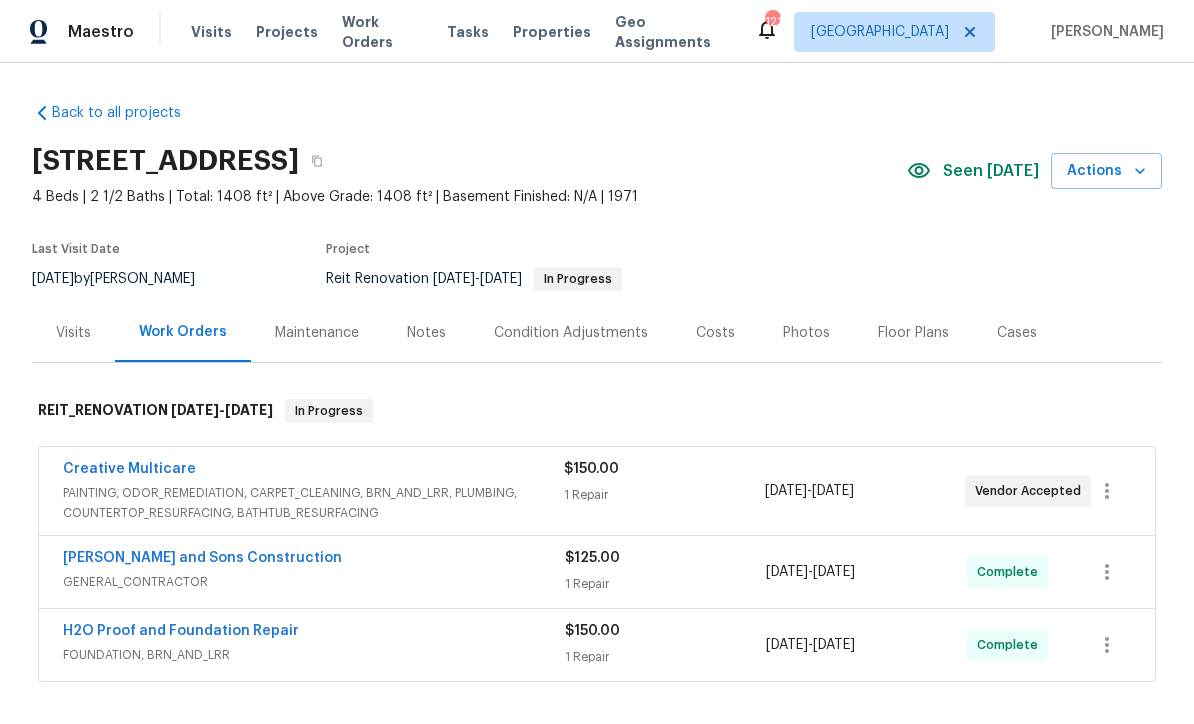 scroll, scrollTop: 0, scrollLeft: 0, axis: both 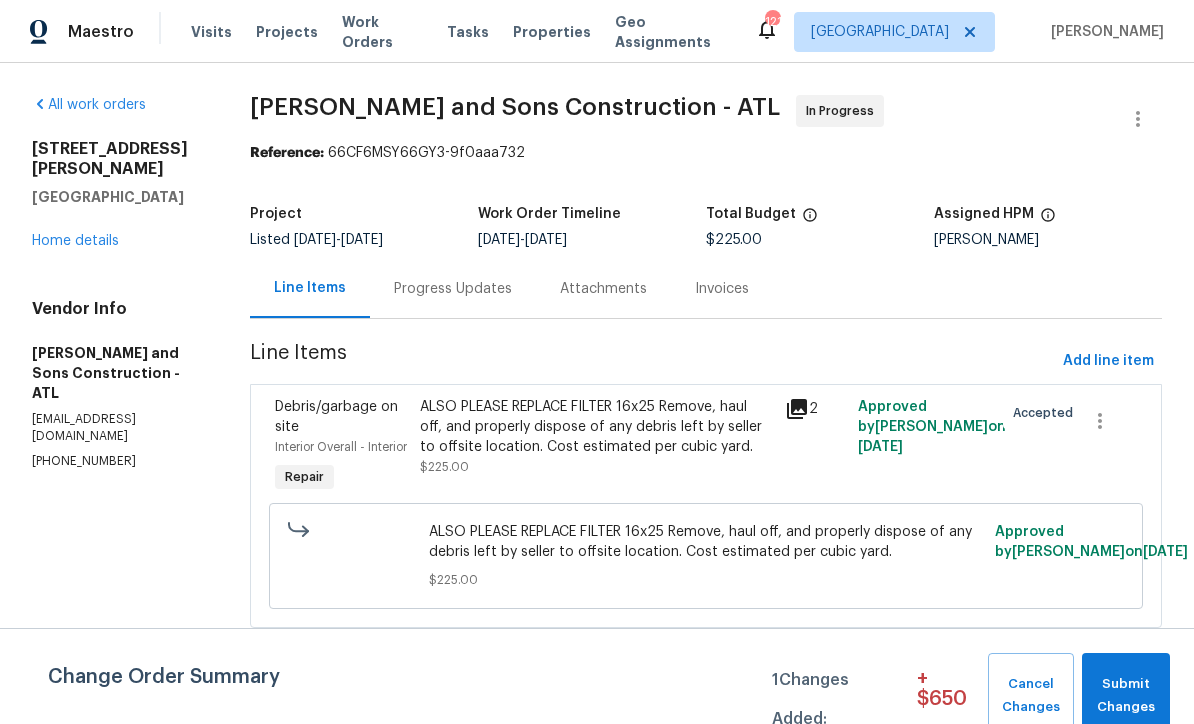 click on "Home details" at bounding box center (75, 241) 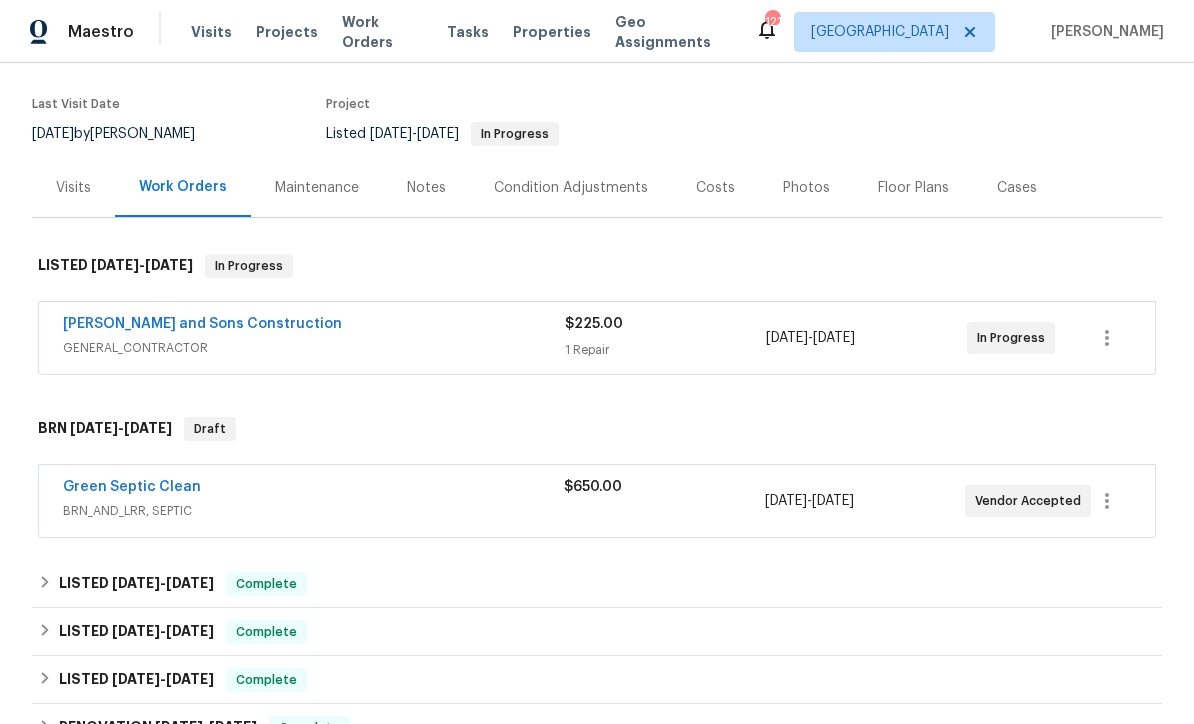 scroll, scrollTop: 151, scrollLeft: 0, axis: vertical 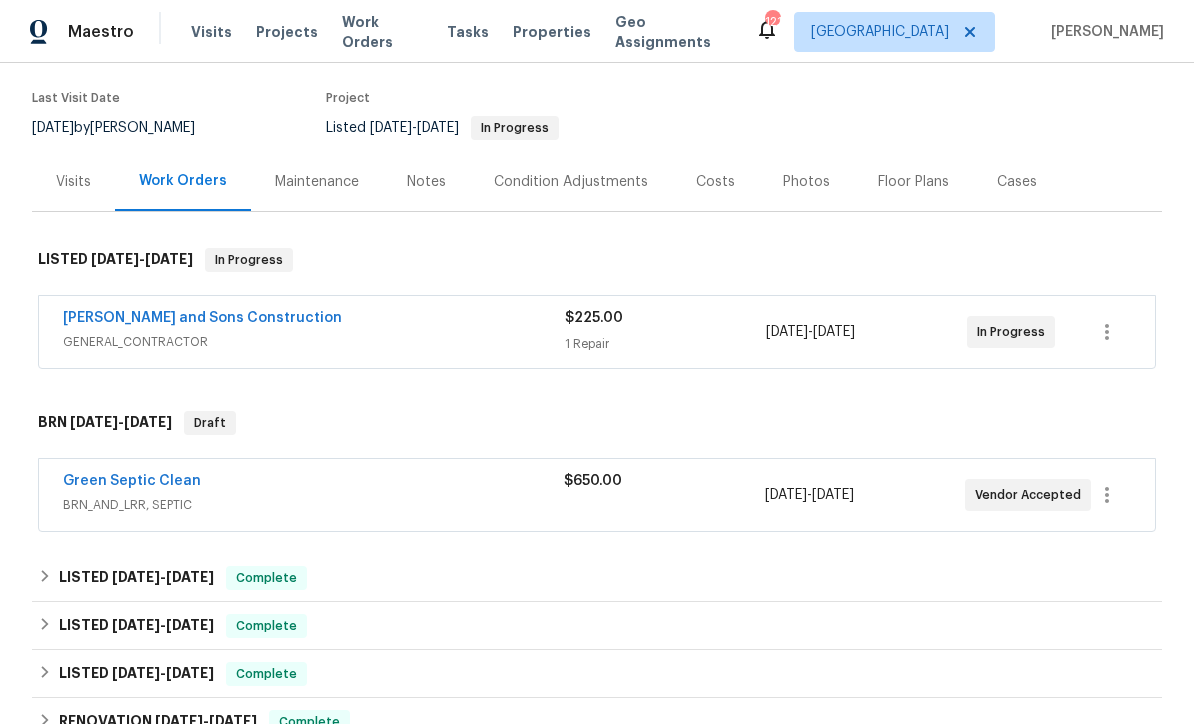 click on "Green Septic Clean" at bounding box center (132, 481) 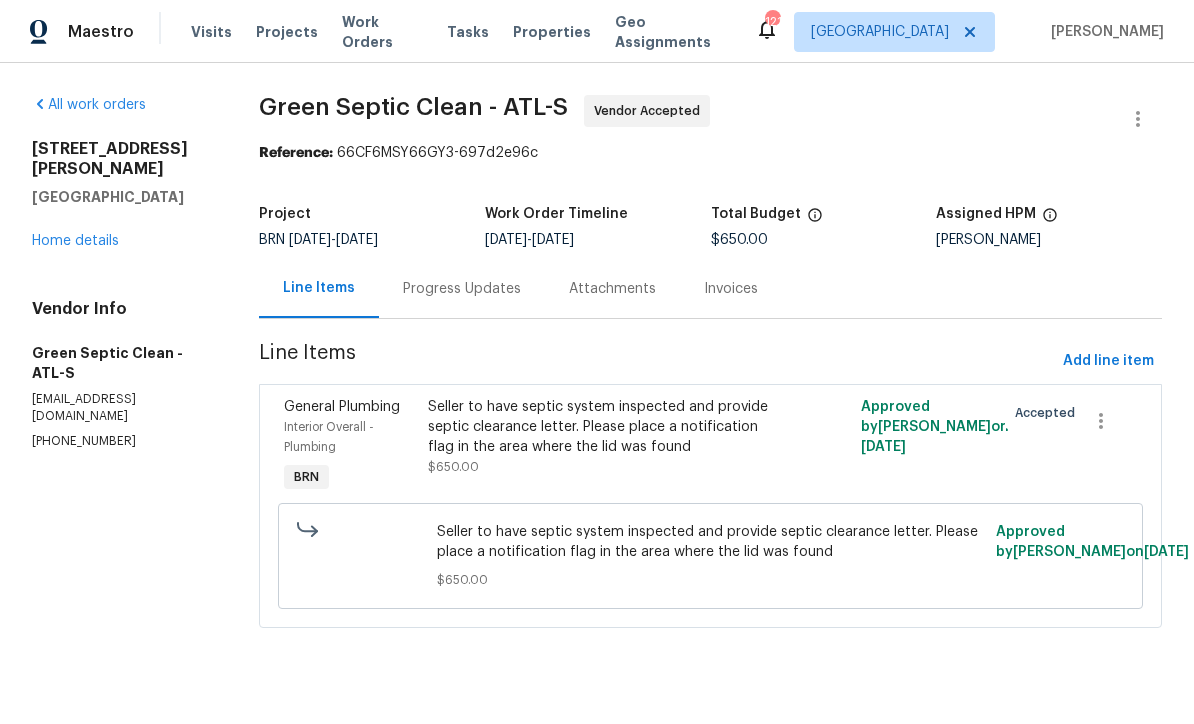 click on "Home details" at bounding box center [75, 241] 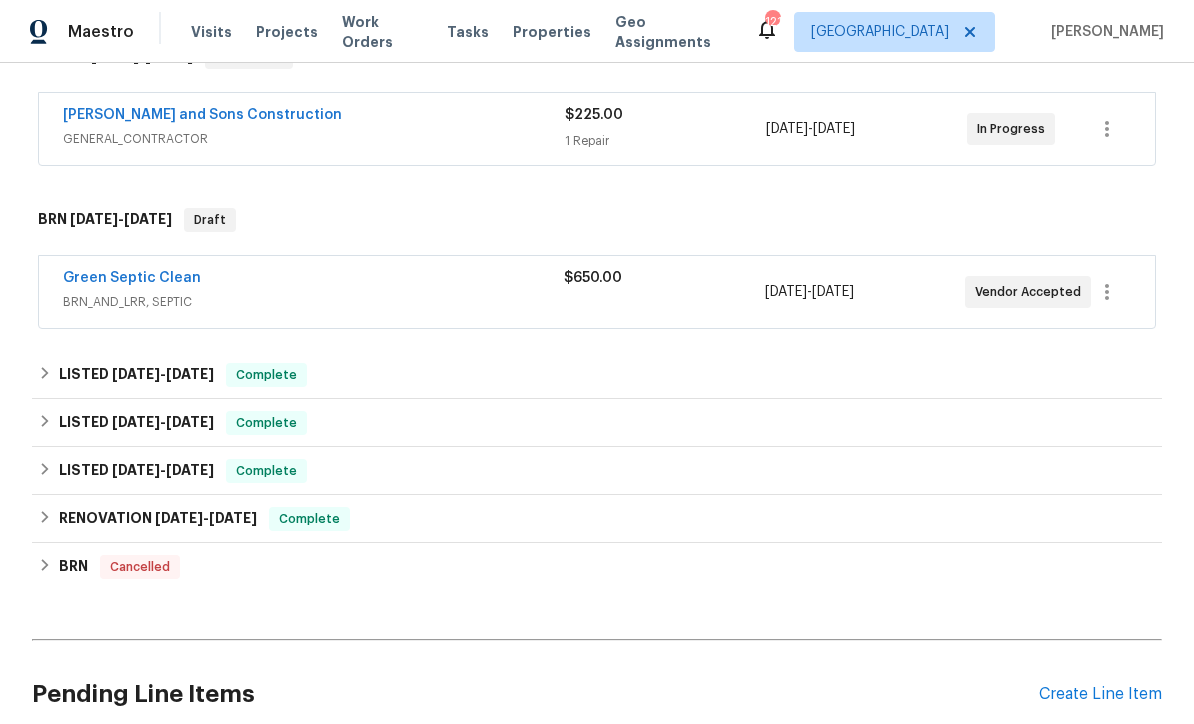 scroll, scrollTop: 406, scrollLeft: 0, axis: vertical 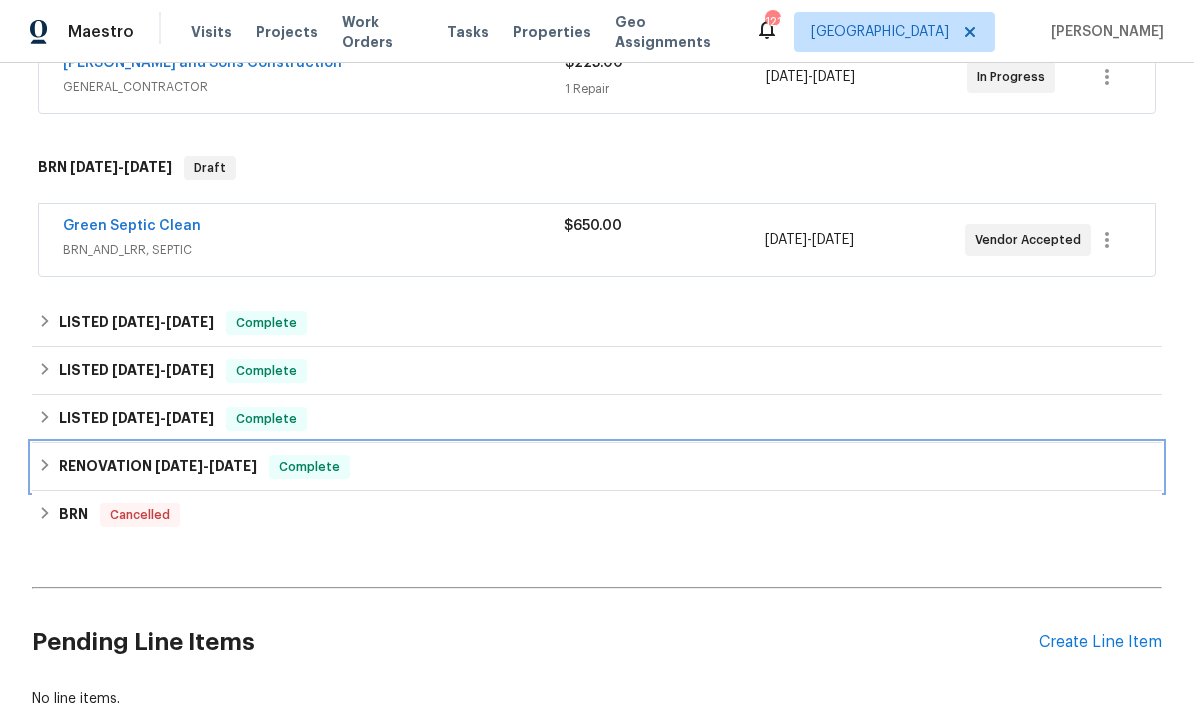 click on "RENOVATION   1/30/25  -  2/6/25" at bounding box center [158, 467] 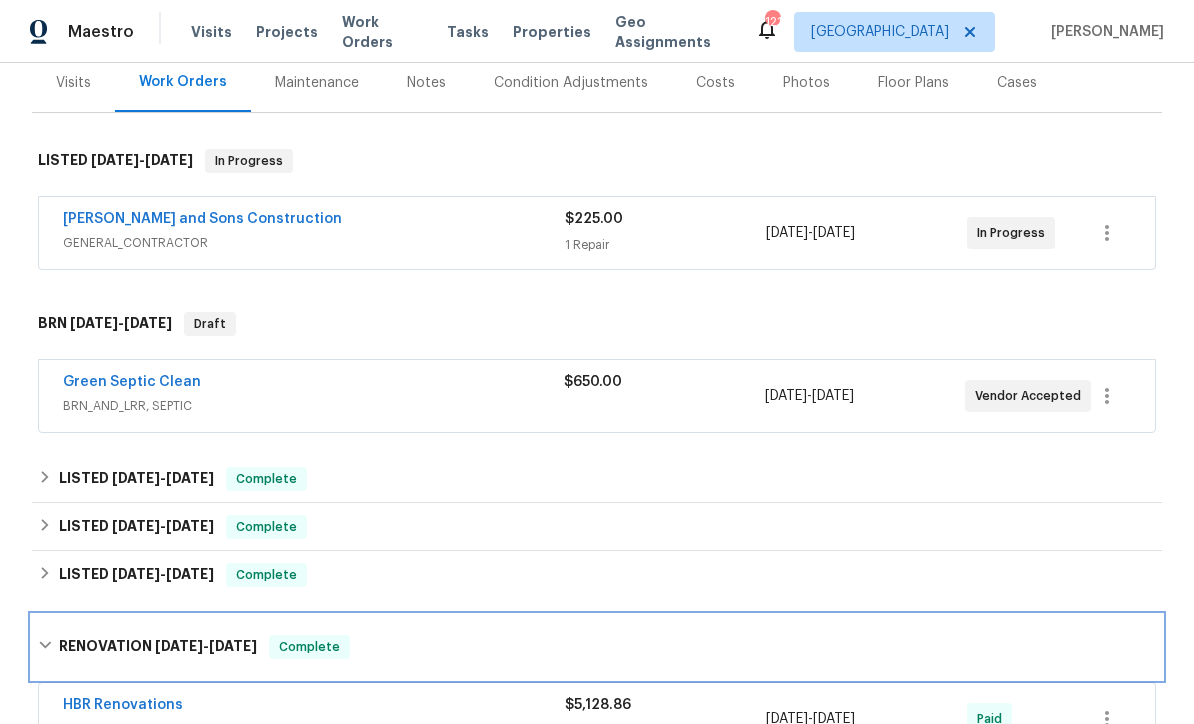 scroll, scrollTop: 249, scrollLeft: 0, axis: vertical 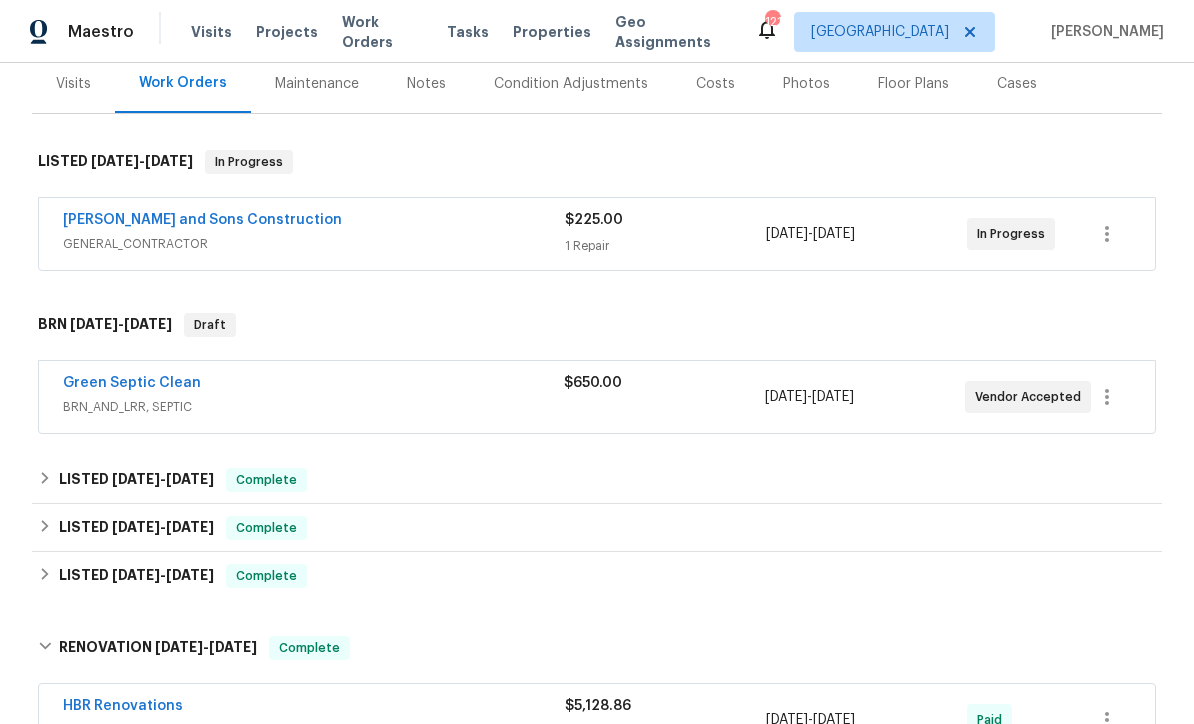 click on "[PERSON_NAME] and Sons Construction" at bounding box center [202, 220] 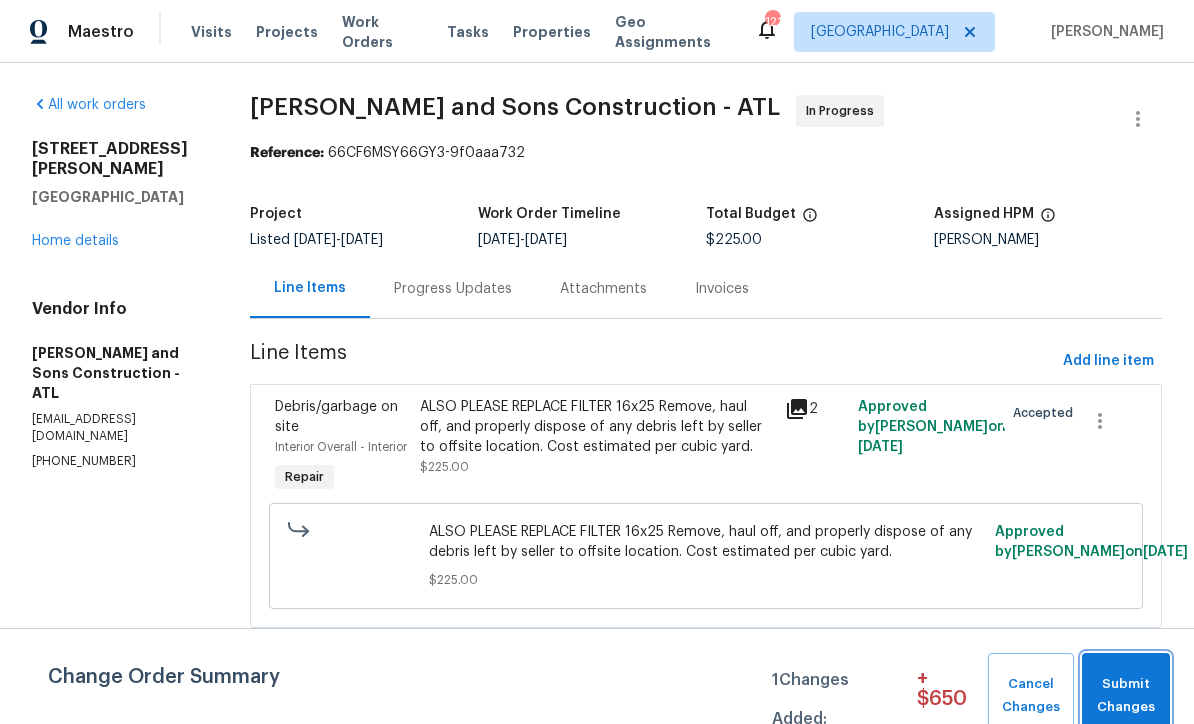 click on "Submit Changes" at bounding box center [1126, 696] 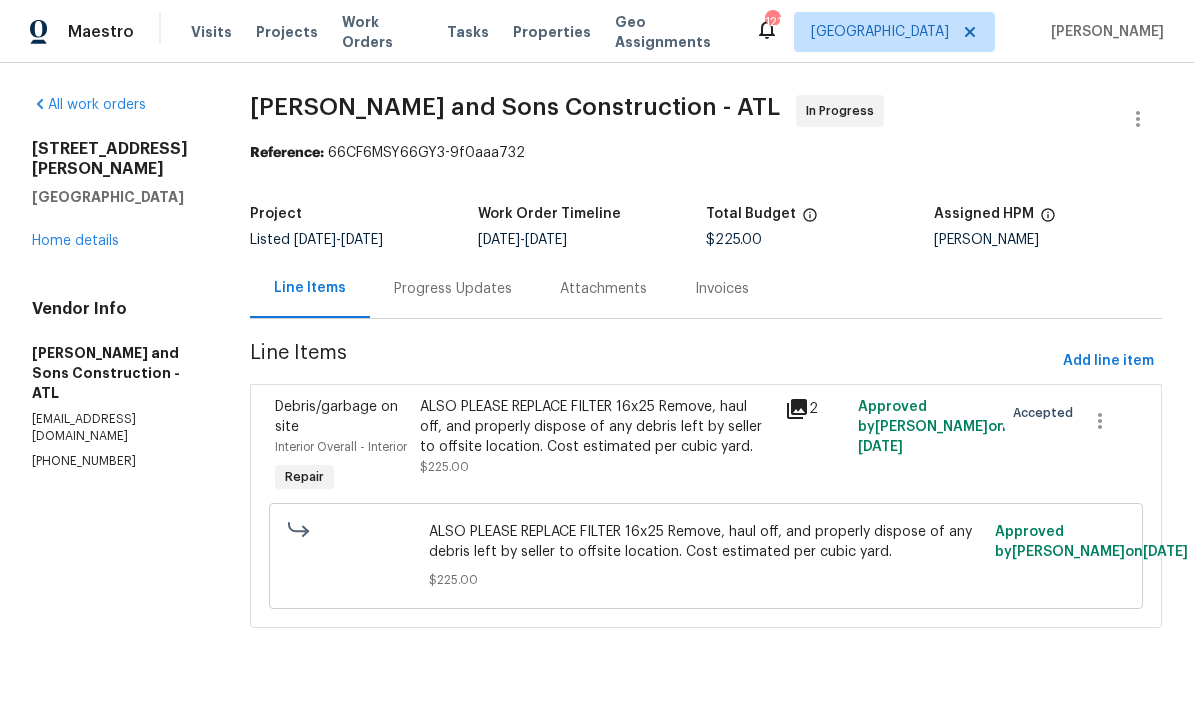 click on "Progress Updates" at bounding box center [453, 289] 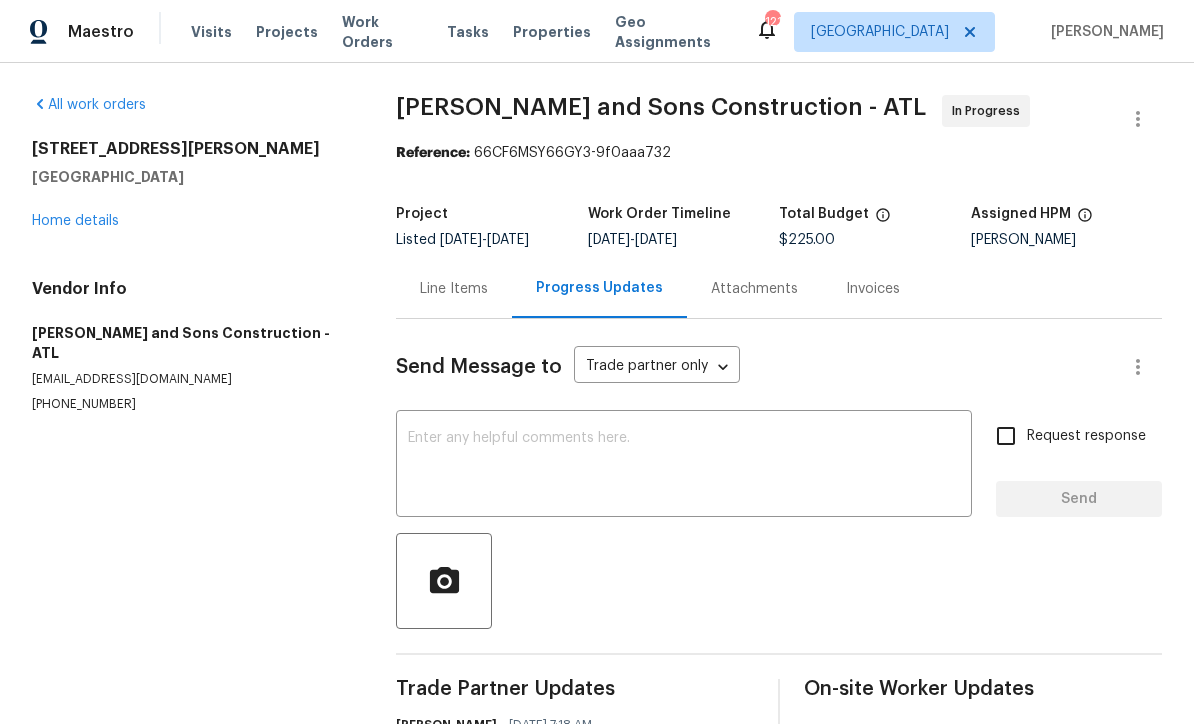 click at bounding box center (684, 466) 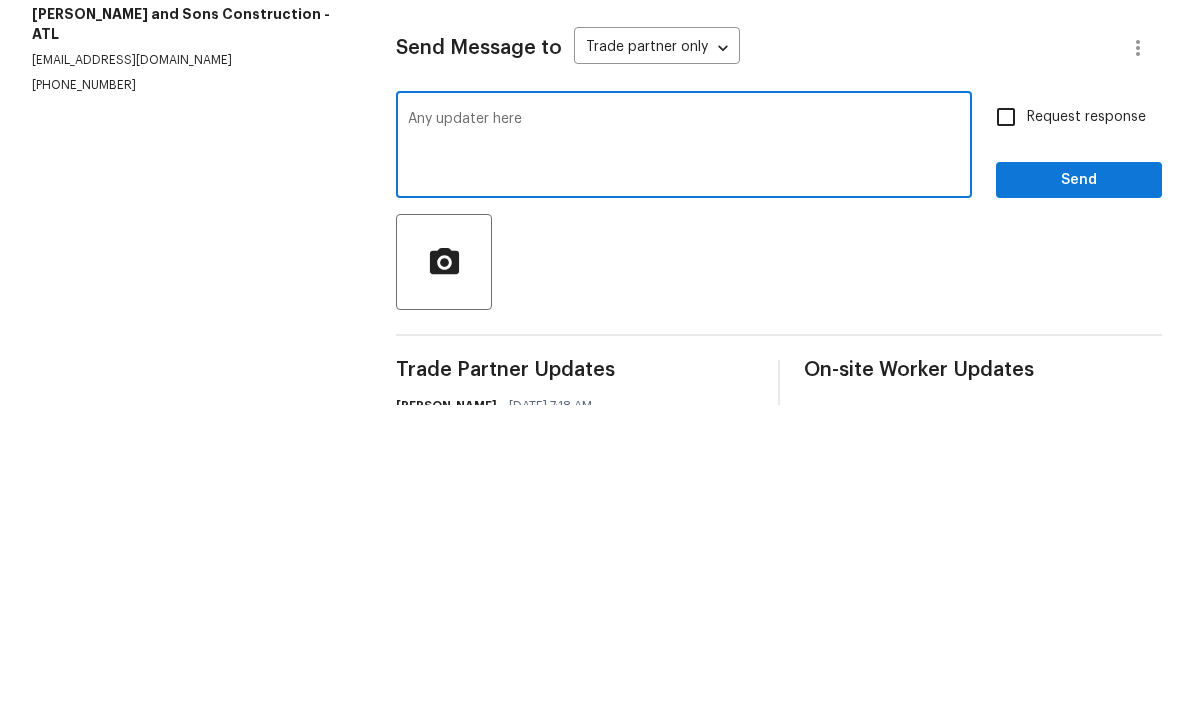 type on "Any updater here" 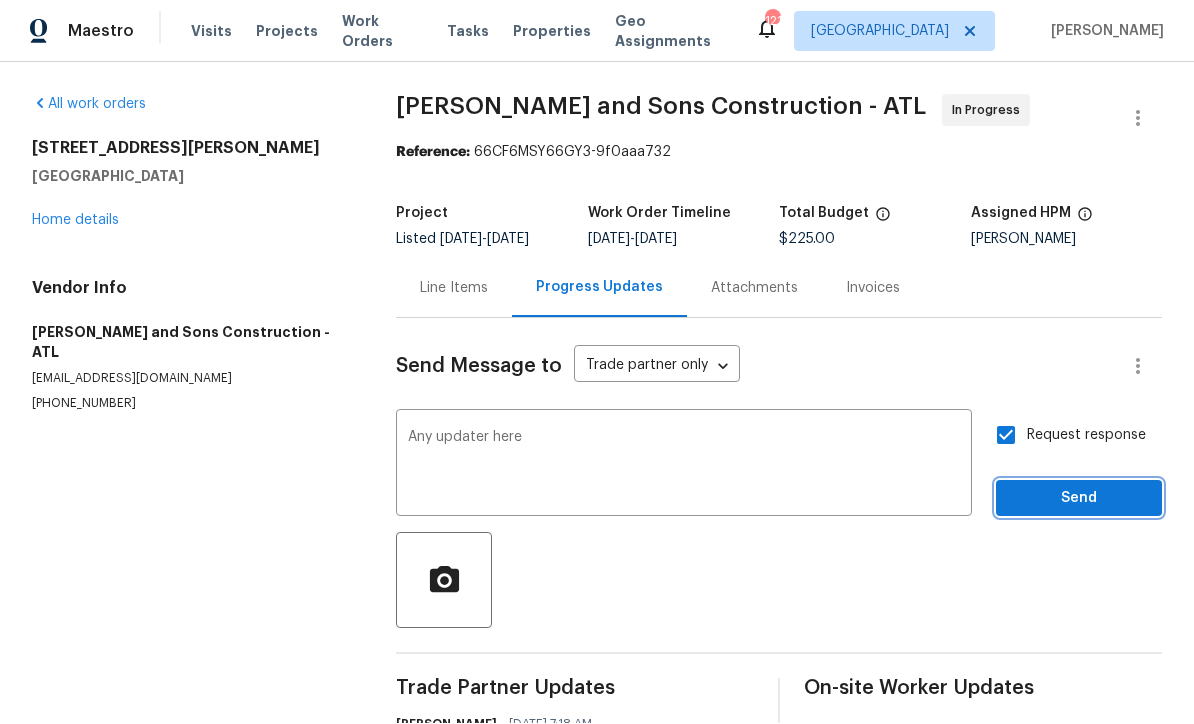 click on "Send" at bounding box center (1079, 499) 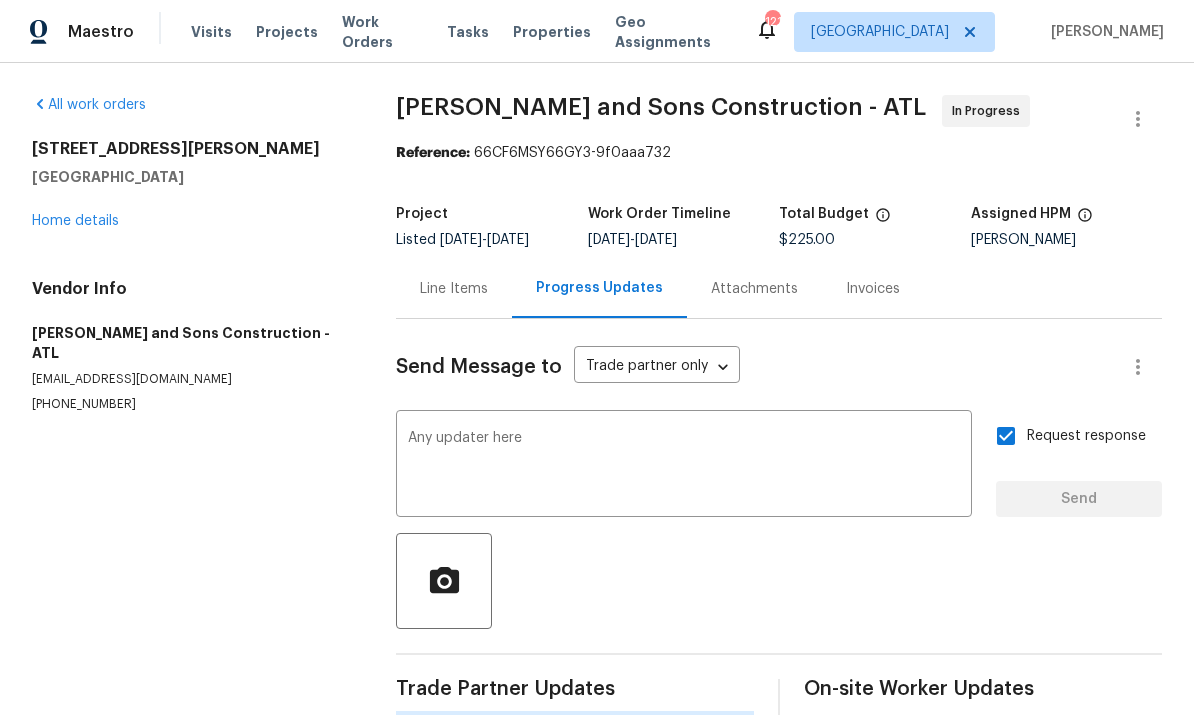 type 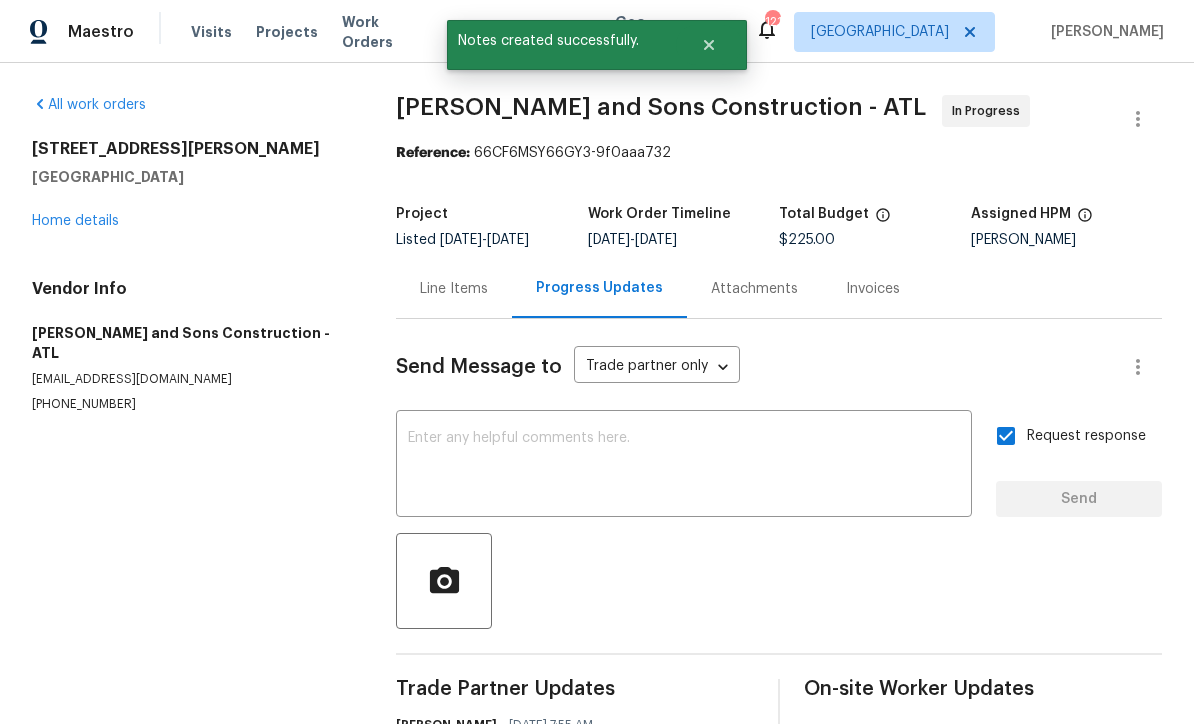 scroll, scrollTop: 0, scrollLeft: 0, axis: both 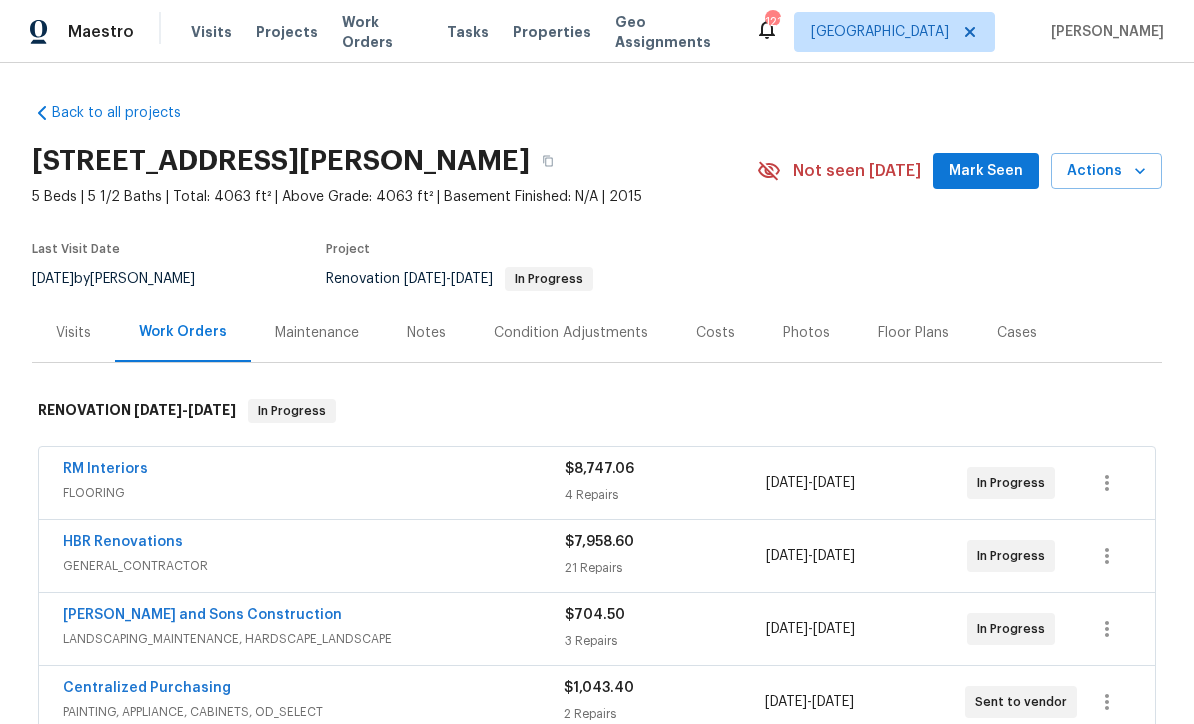 click on "Mark Seen" at bounding box center [986, 171] 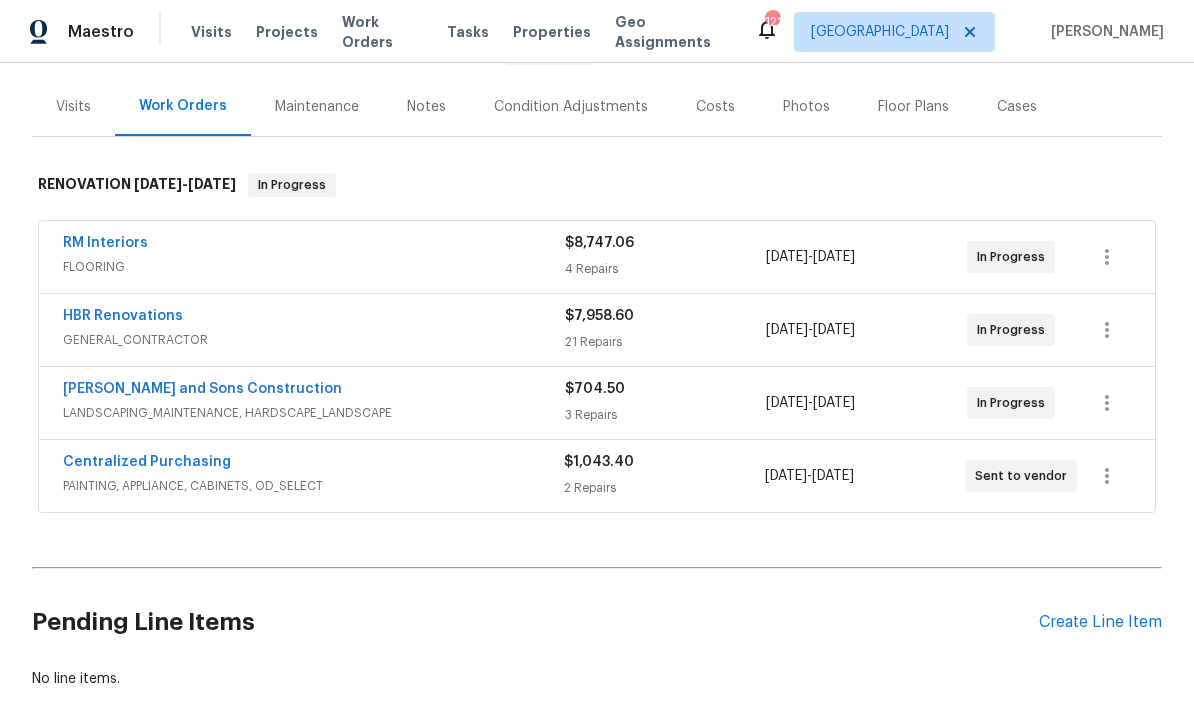 scroll, scrollTop: 225, scrollLeft: 0, axis: vertical 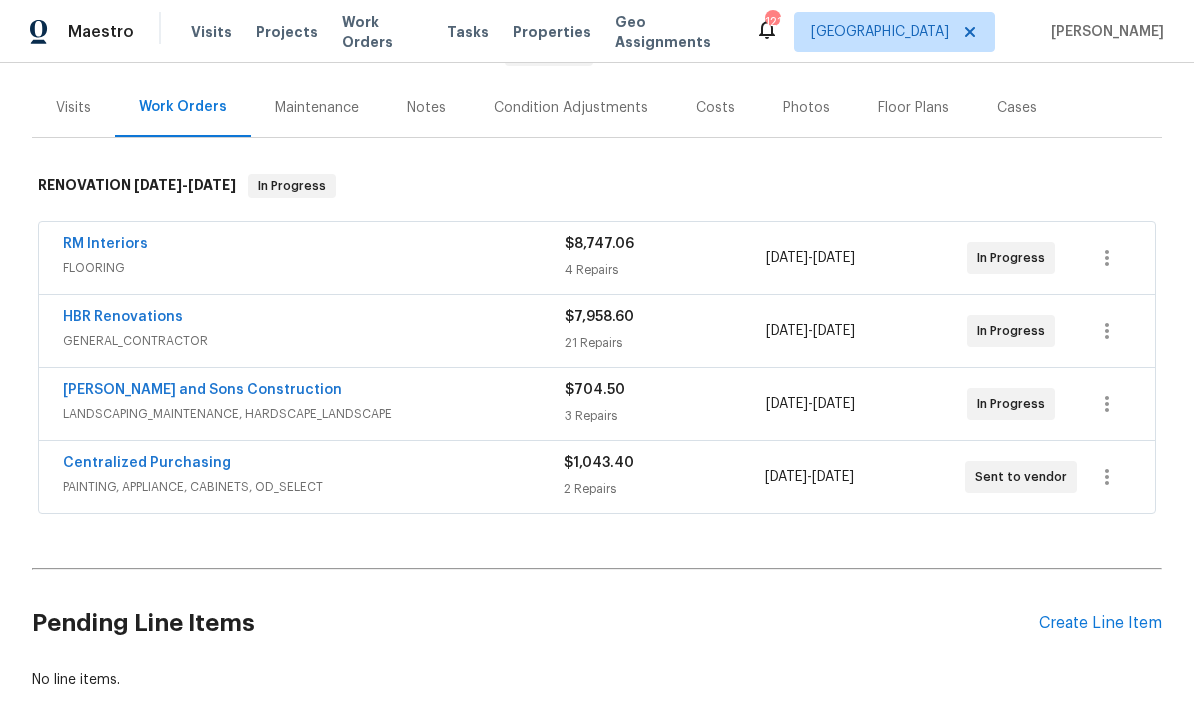 click on "RM Interiors" at bounding box center [105, 244] 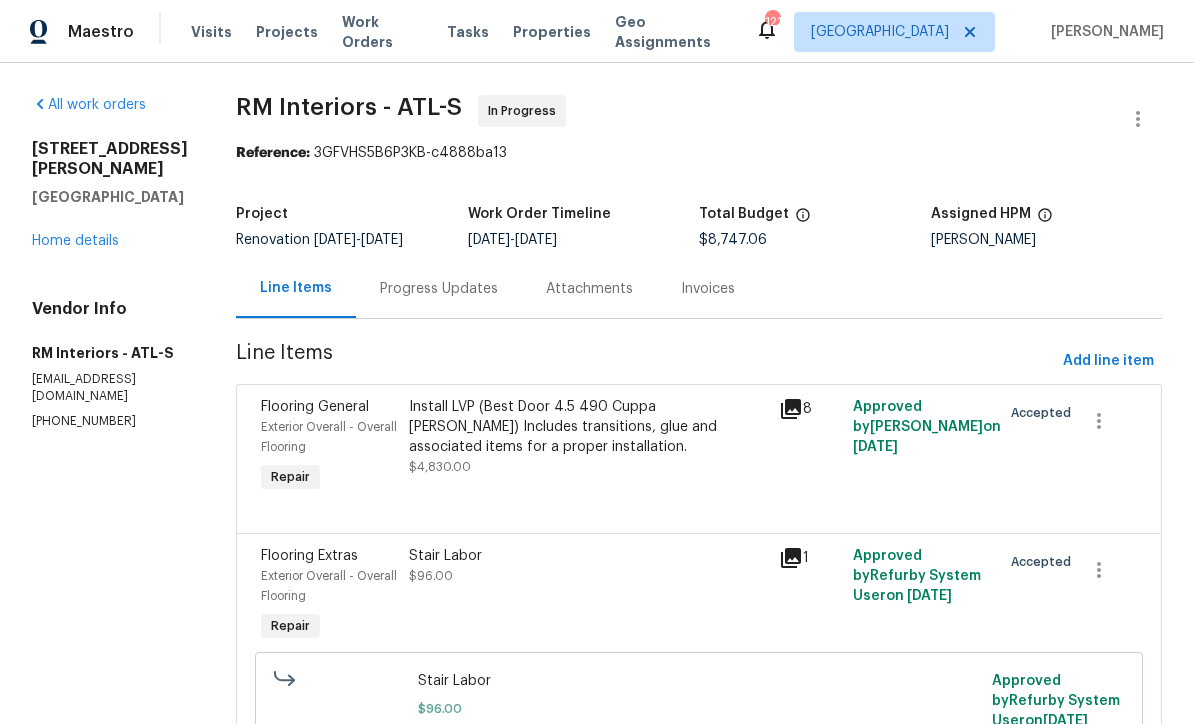 scroll, scrollTop: 0, scrollLeft: 0, axis: both 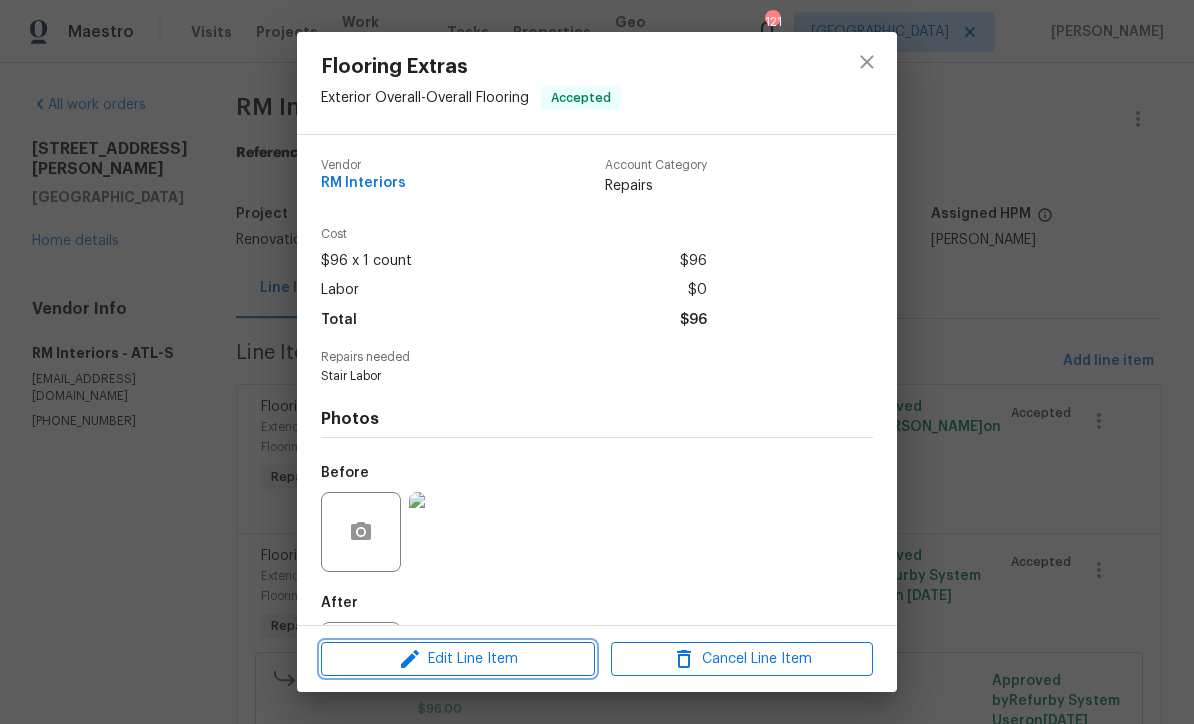 click on "Edit Line Item" at bounding box center (458, 659) 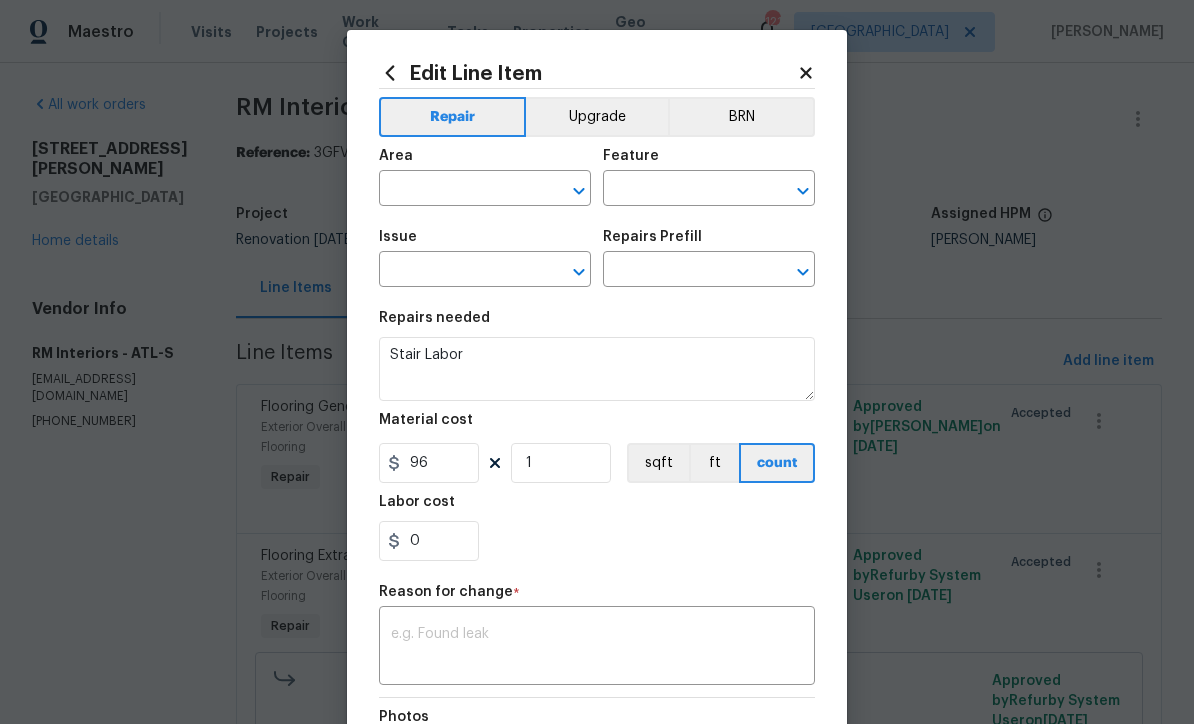 type on "Exterior Overall" 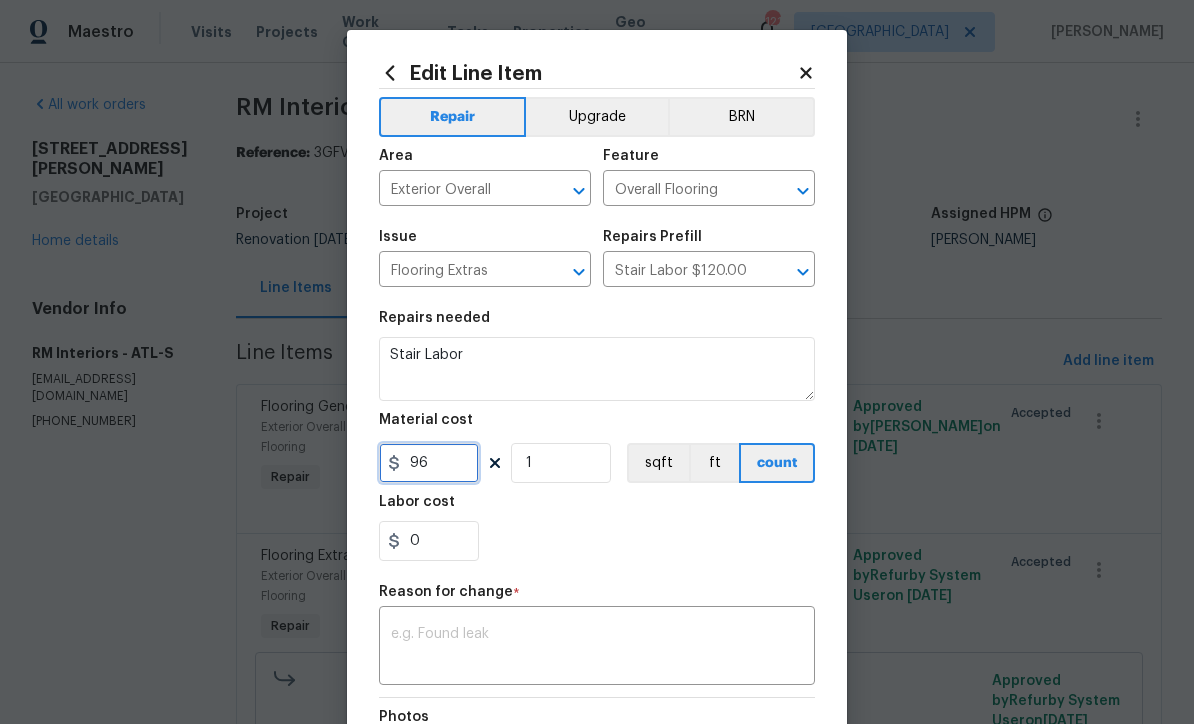click on "96" at bounding box center [429, 463] 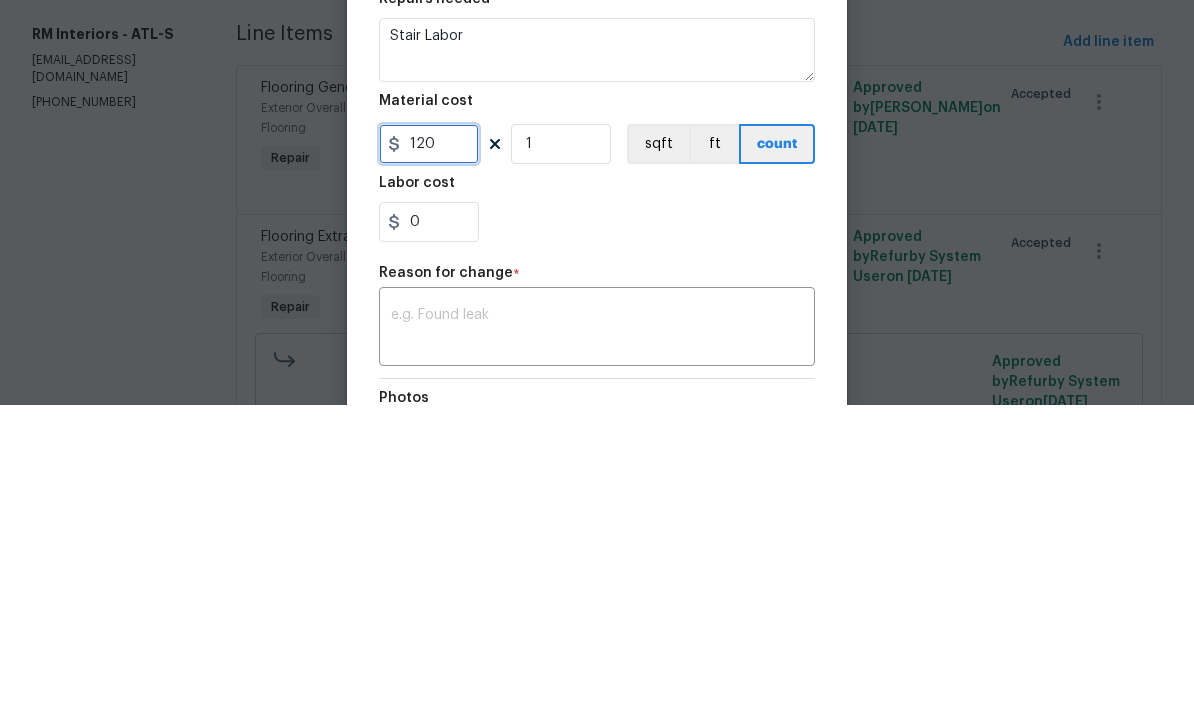 type on "120" 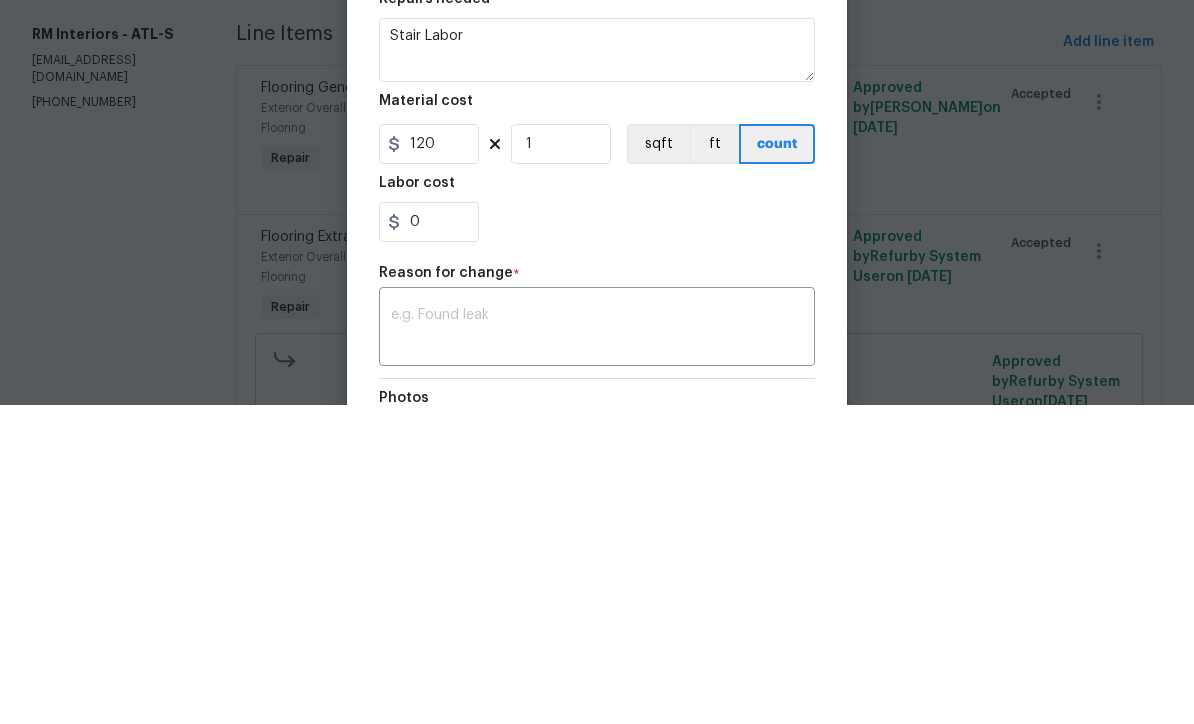 click on "0" at bounding box center (597, 541) 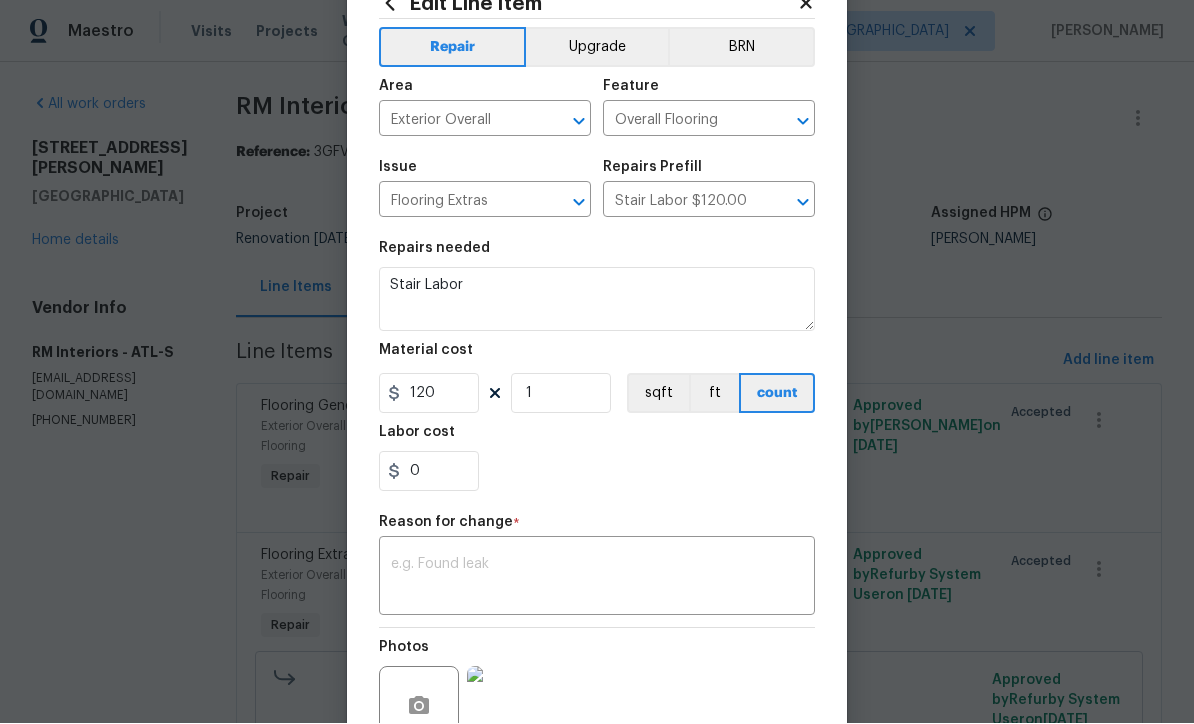 scroll, scrollTop: 87, scrollLeft: 0, axis: vertical 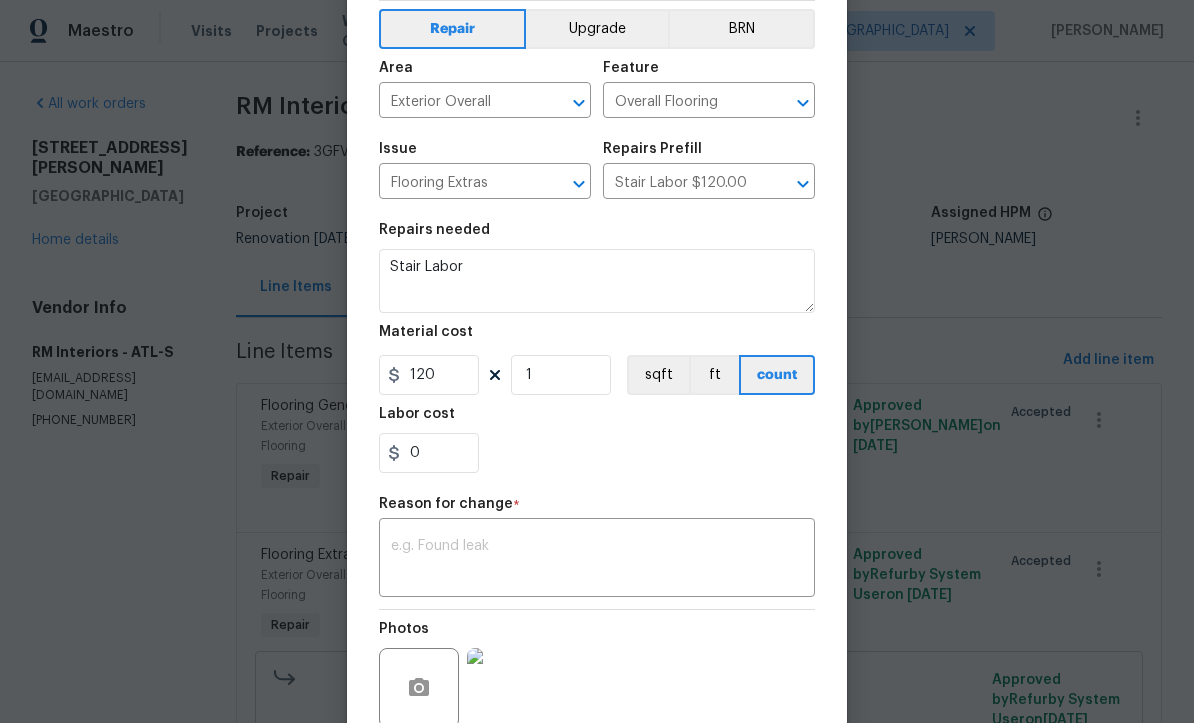 click on "x ​" at bounding box center [597, 561] 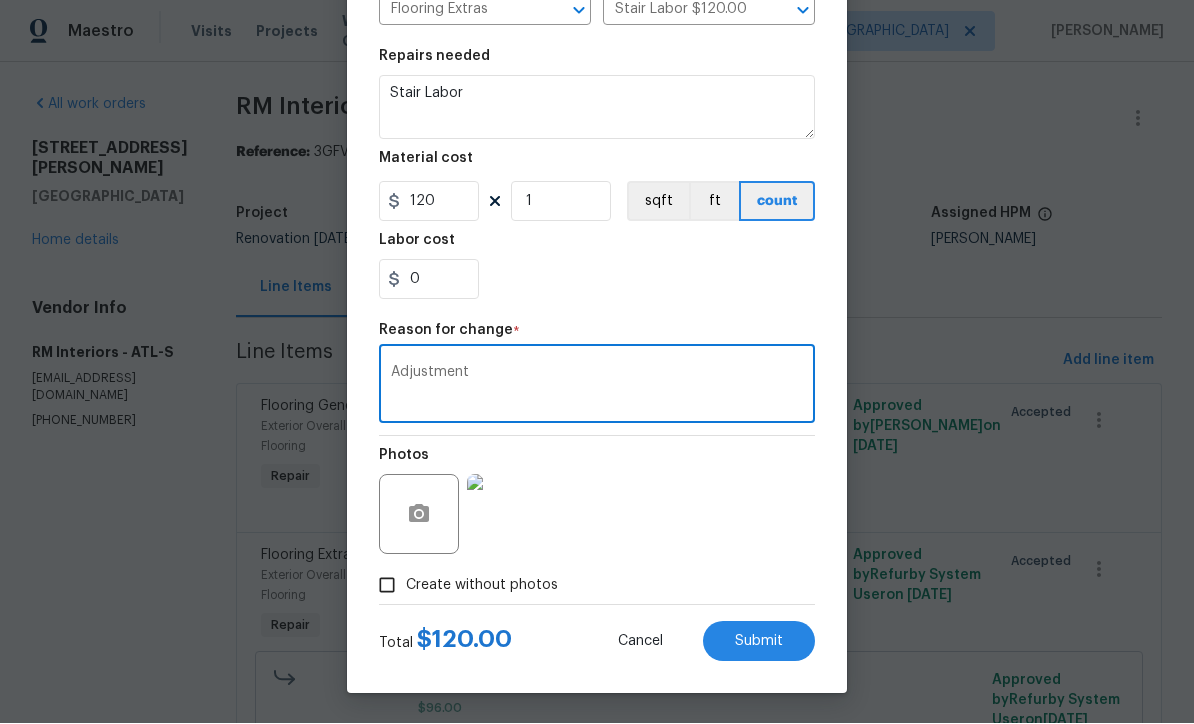 scroll, scrollTop: 265, scrollLeft: 0, axis: vertical 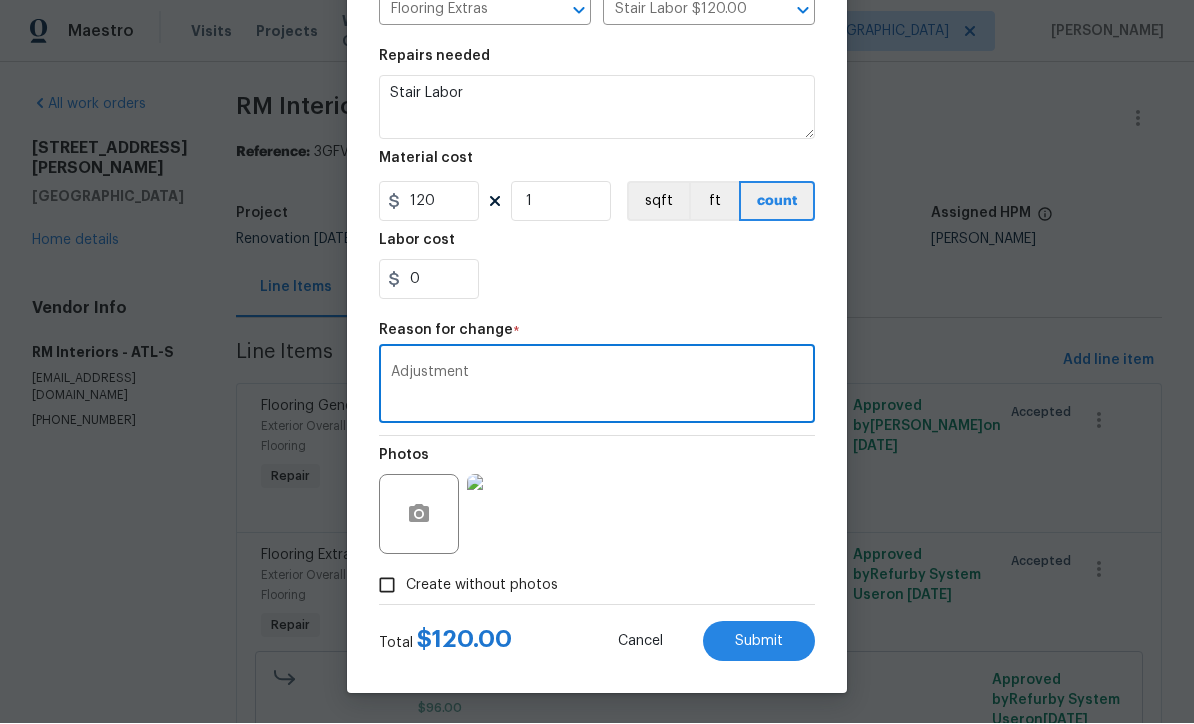 click on "Submit" at bounding box center [759, 642] 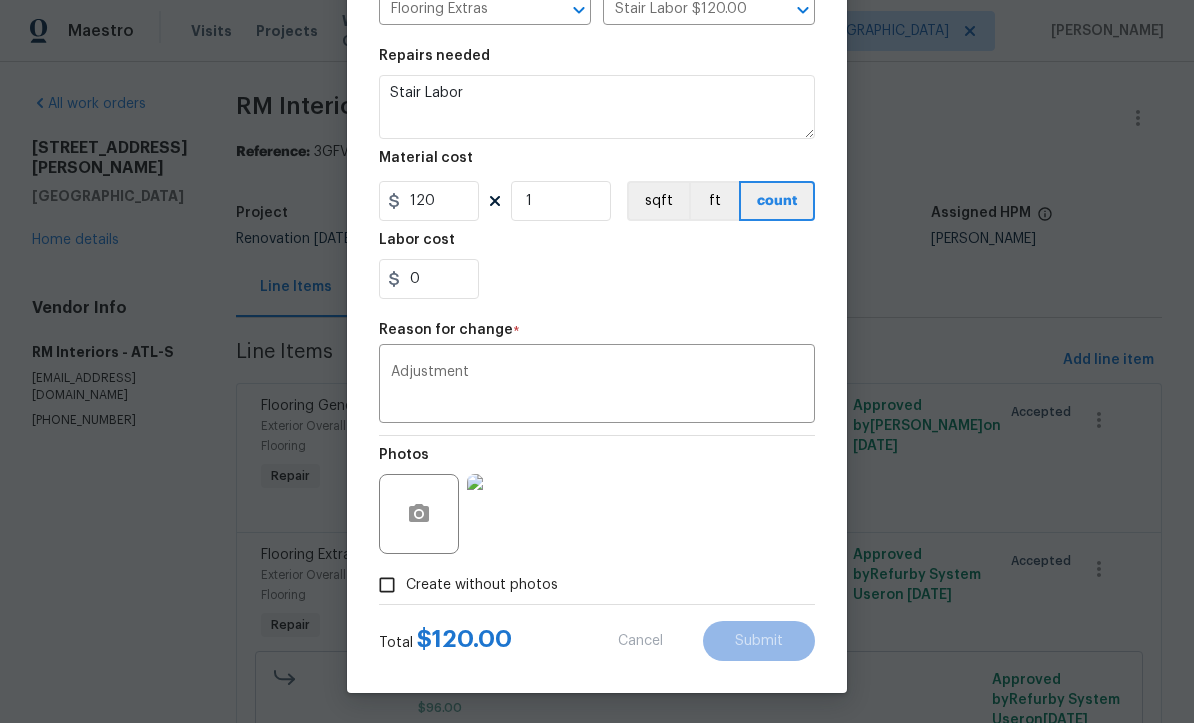 type on "96" 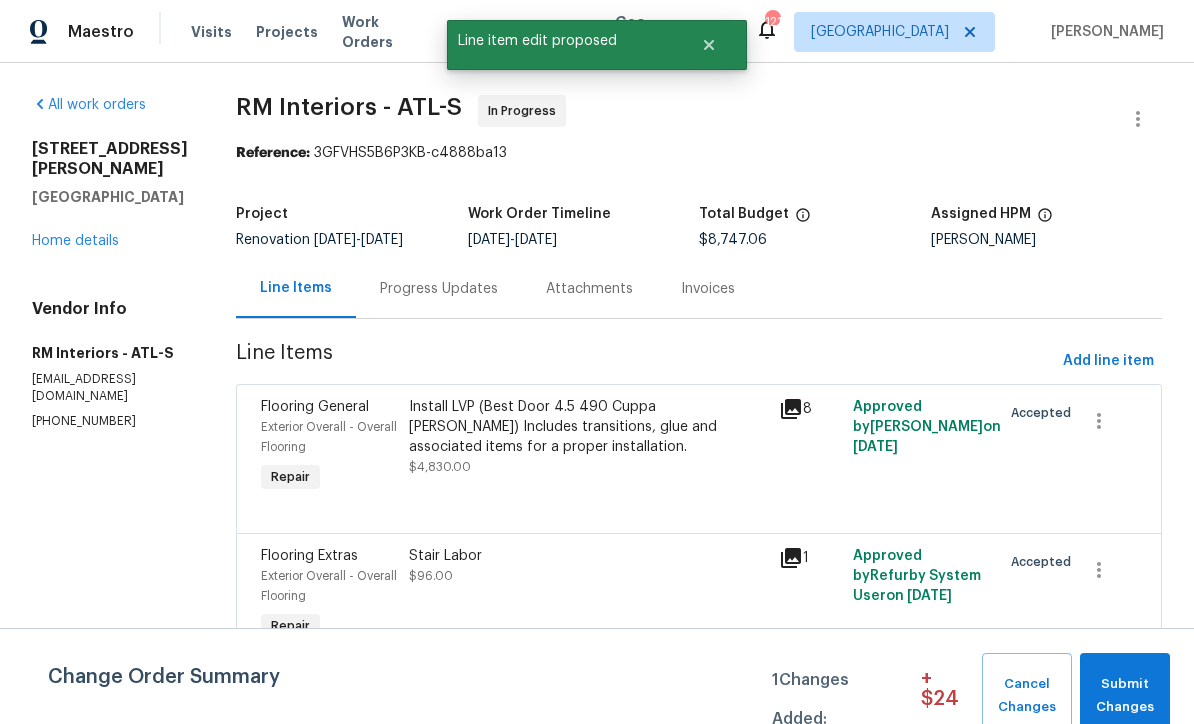 scroll, scrollTop: 0, scrollLeft: 0, axis: both 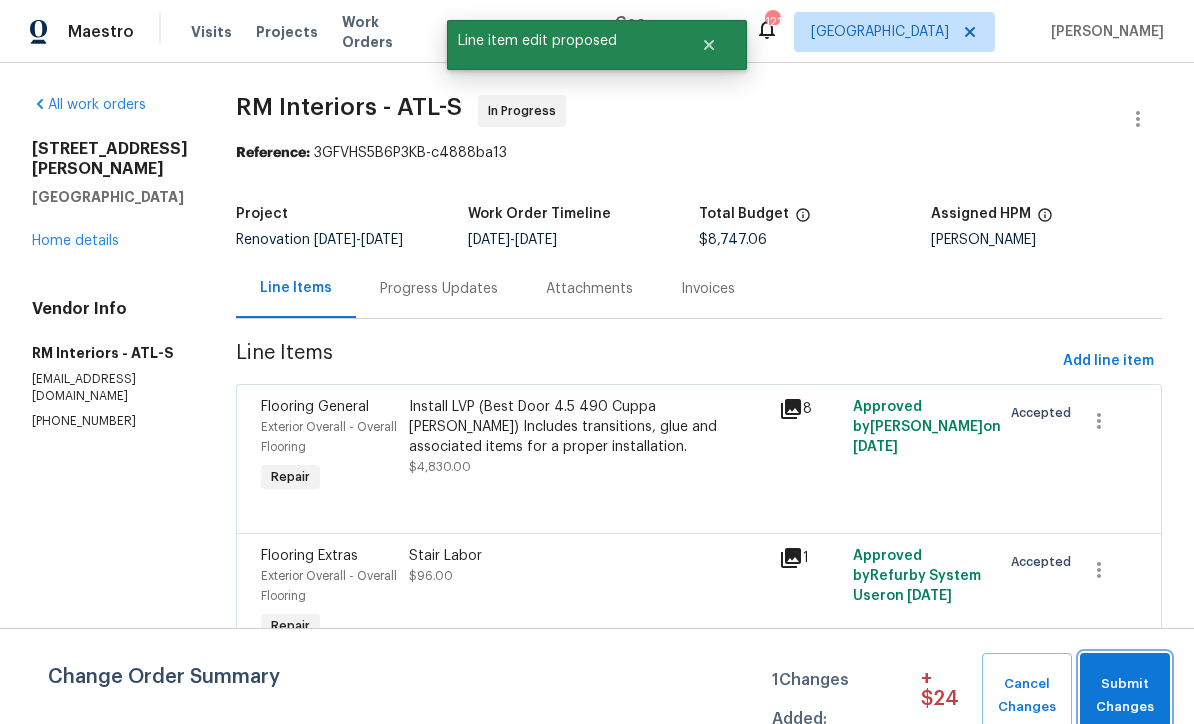 click on "Submit Changes" at bounding box center [1125, 696] 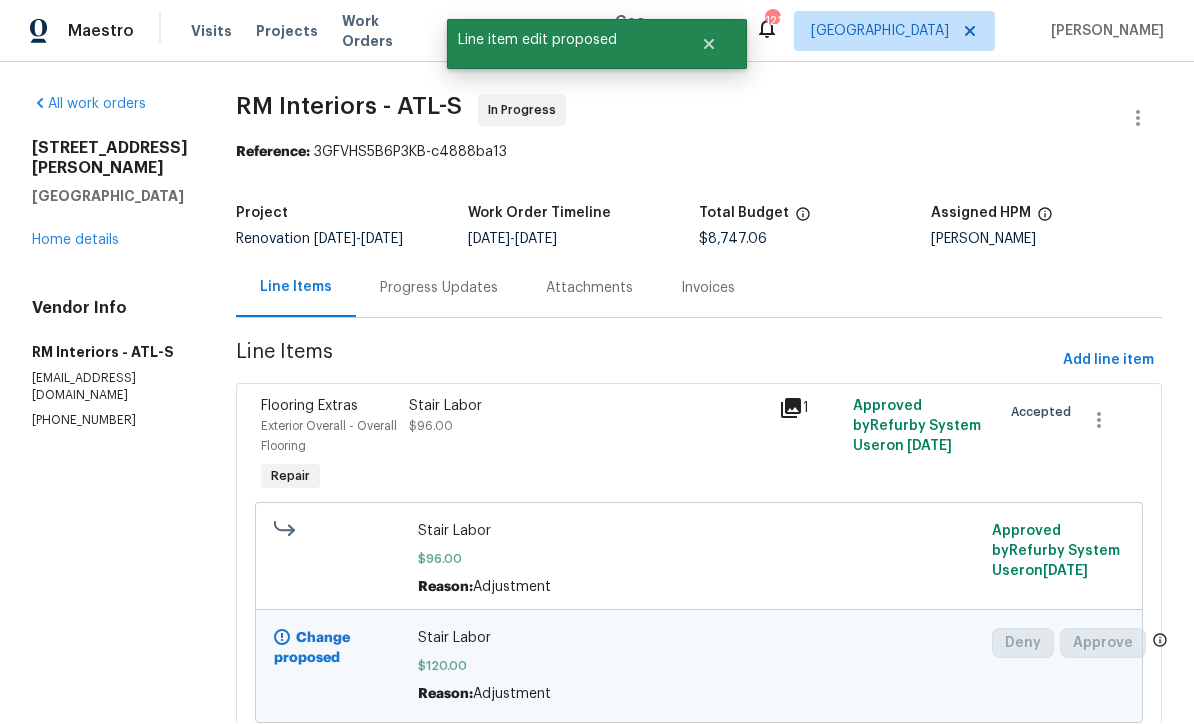 scroll, scrollTop: 1, scrollLeft: 0, axis: vertical 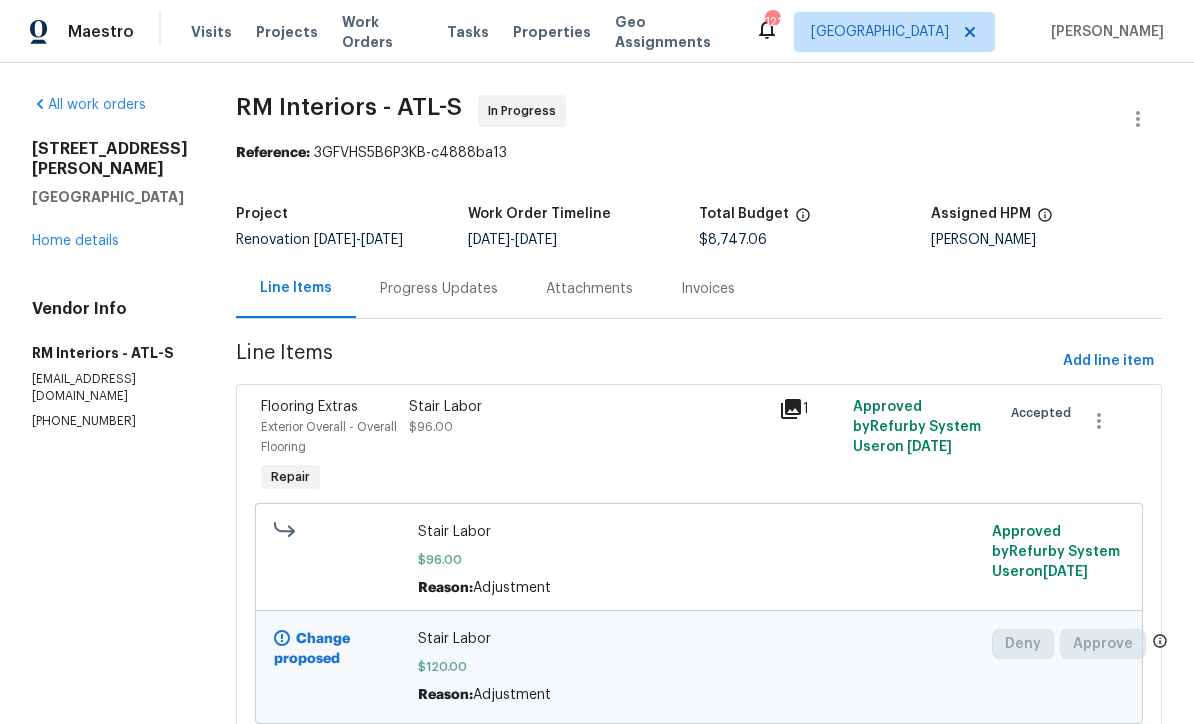click on "Home details" at bounding box center (75, 241) 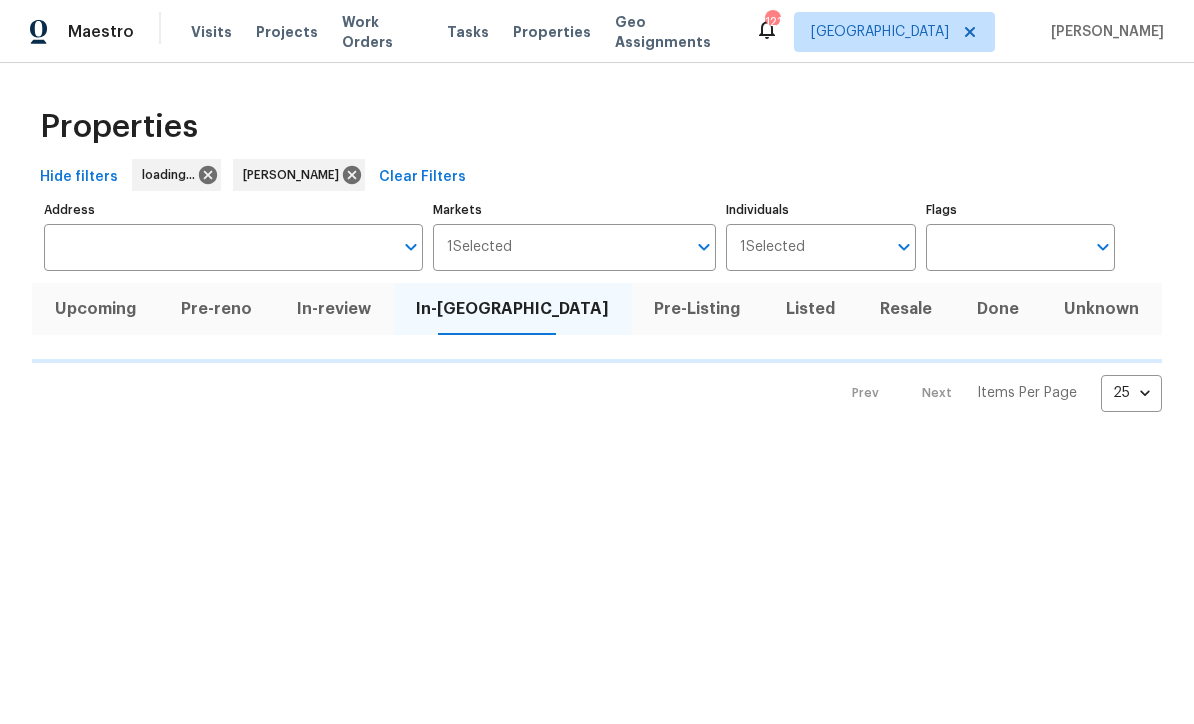 scroll, scrollTop: 0, scrollLeft: 0, axis: both 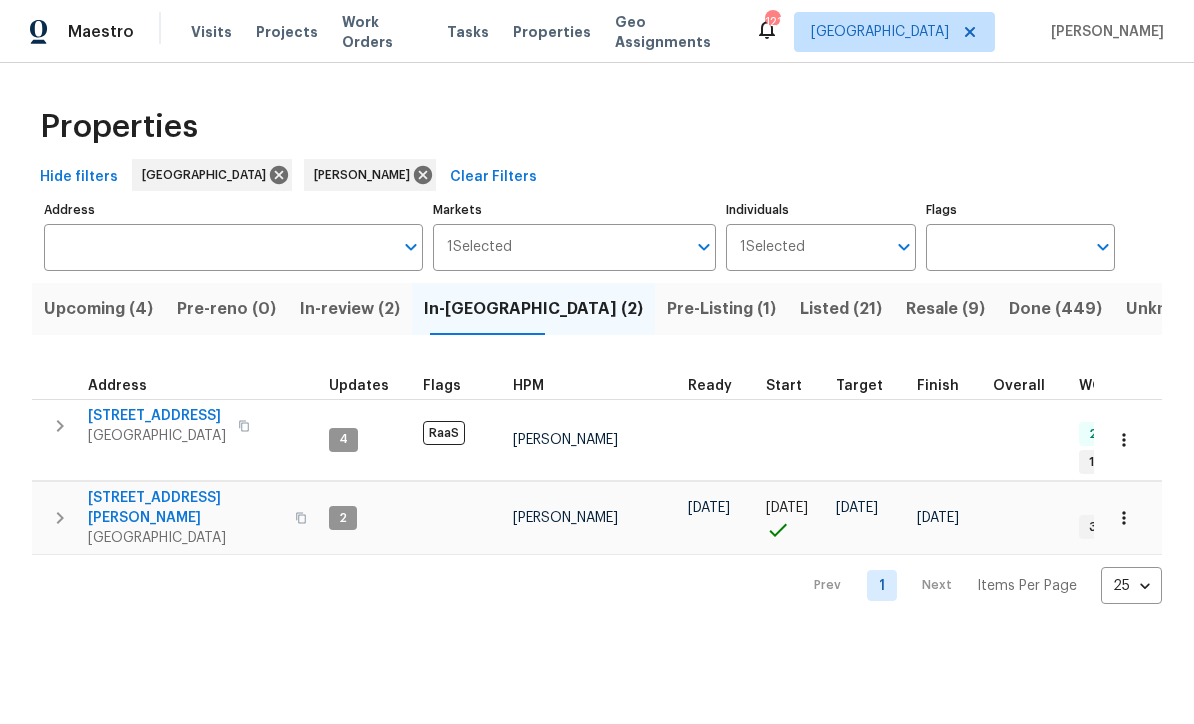 click on "Pre-Listing (1)" at bounding box center [721, 309] 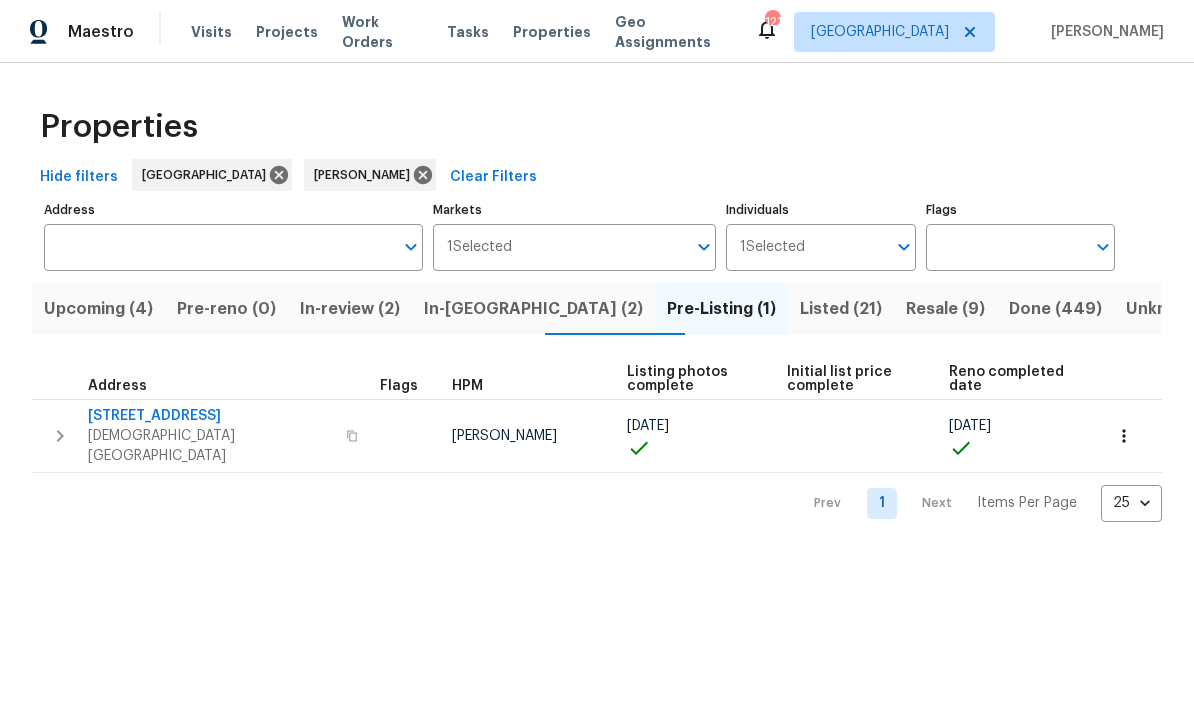 click on "[STREET_ADDRESS]" at bounding box center [211, 416] 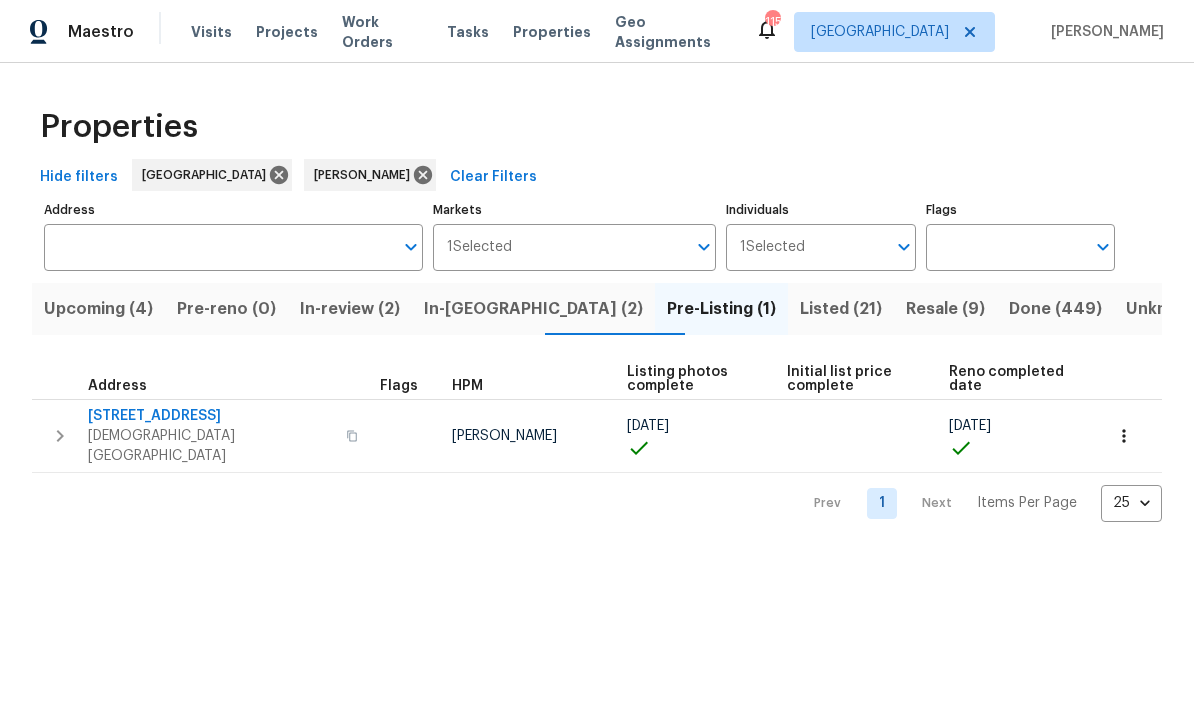 click on "In-reno (2)" at bounding box center (533, 309) 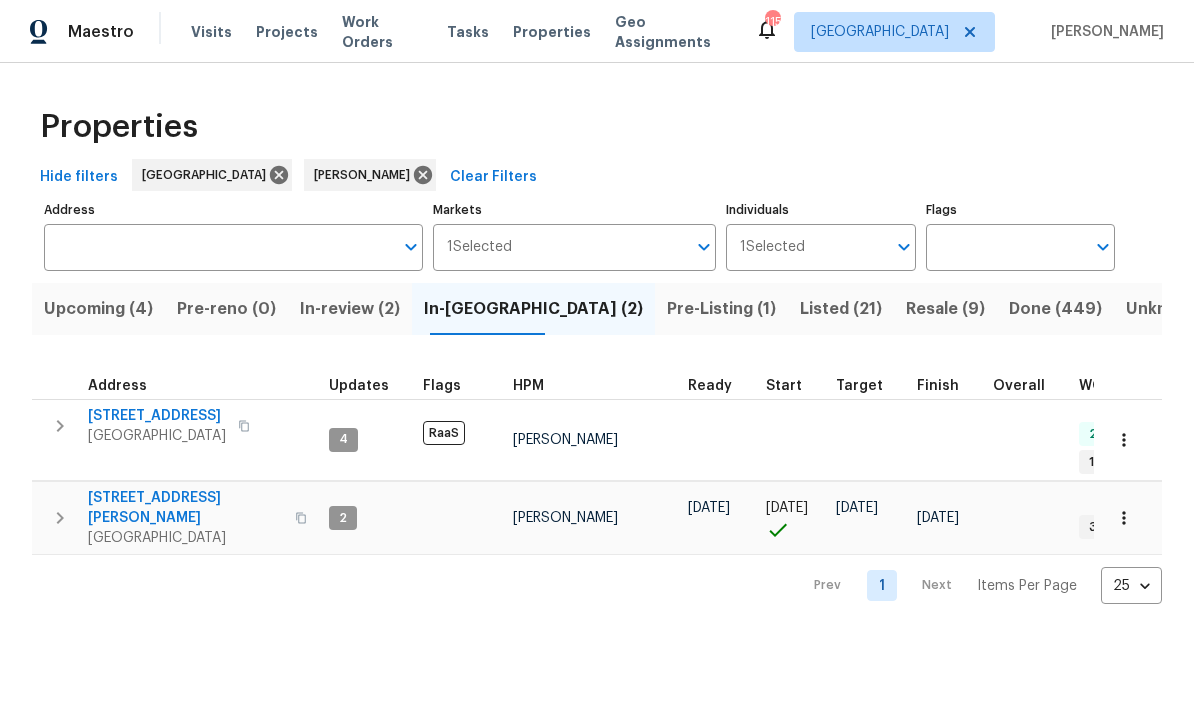 click on "2223 Noelle Pl" at bounding box center [185, 508] 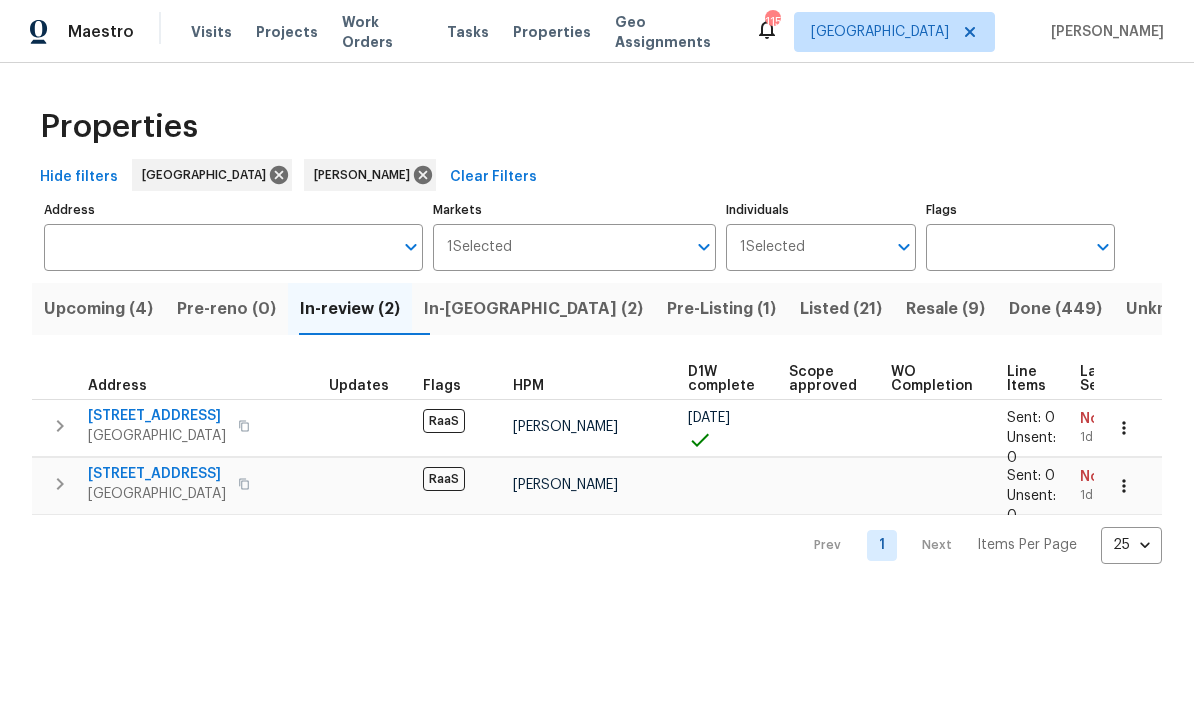 click on "34 Powder Brook Ct" at bounding box center [157, 416] 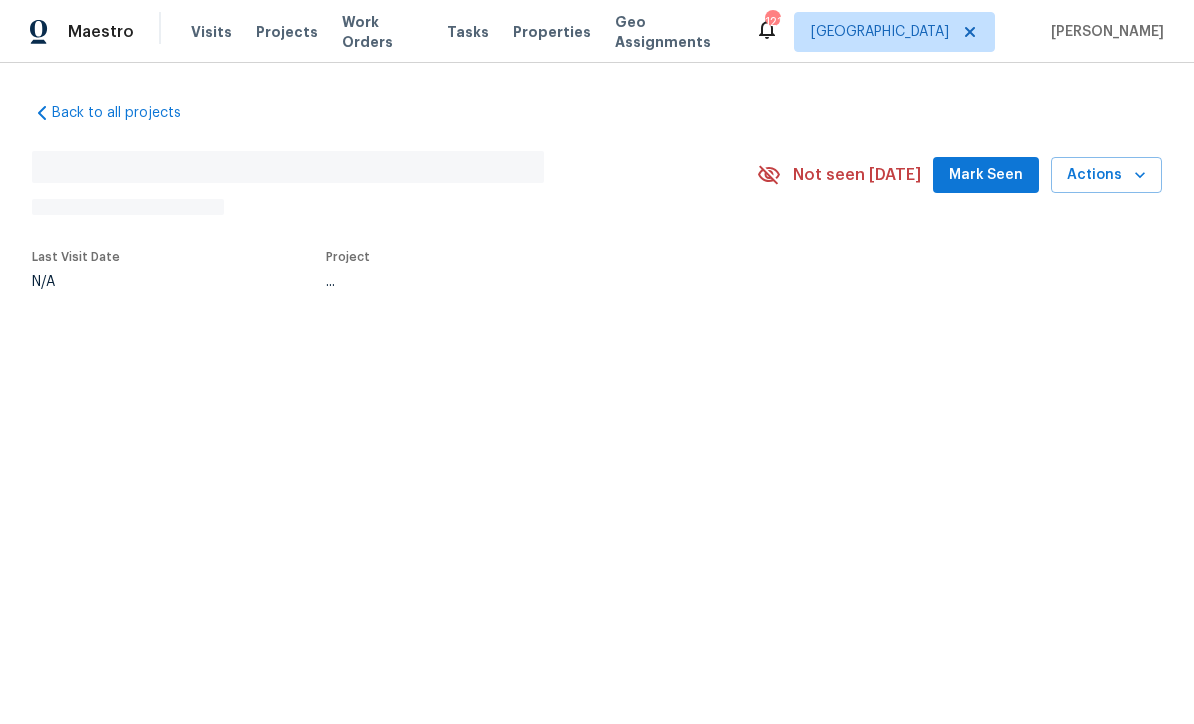 scroll, scrollTop: 0, scrollLeft: 0, axis: both 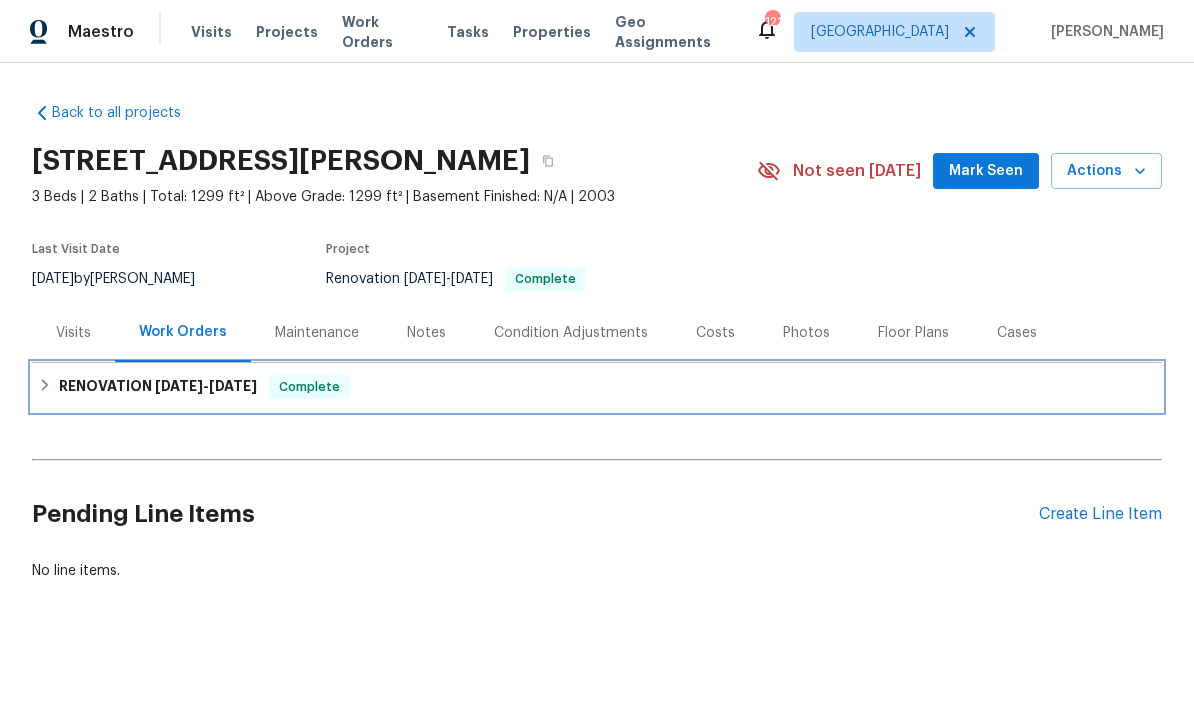 click on "RENOVATION   [DATE]  -  [DATE]" at bounding box center [158, 387] 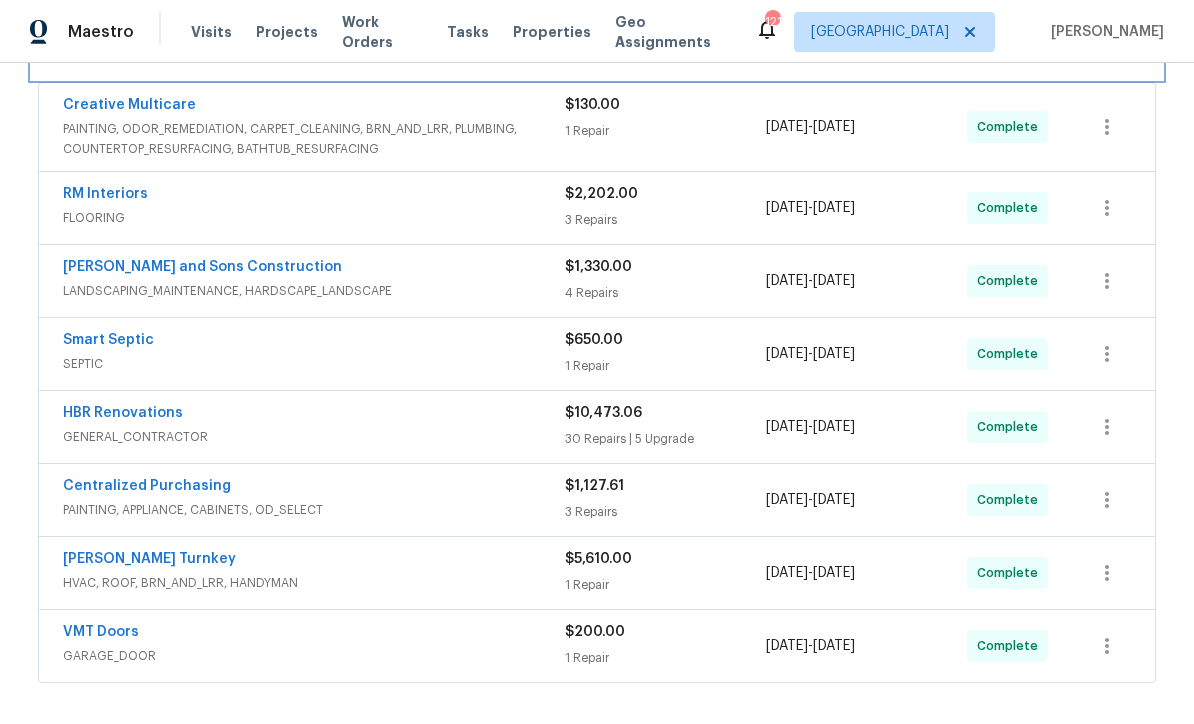 scroll, scrollTop: 368, scrollLeft: 0, axis: vertical 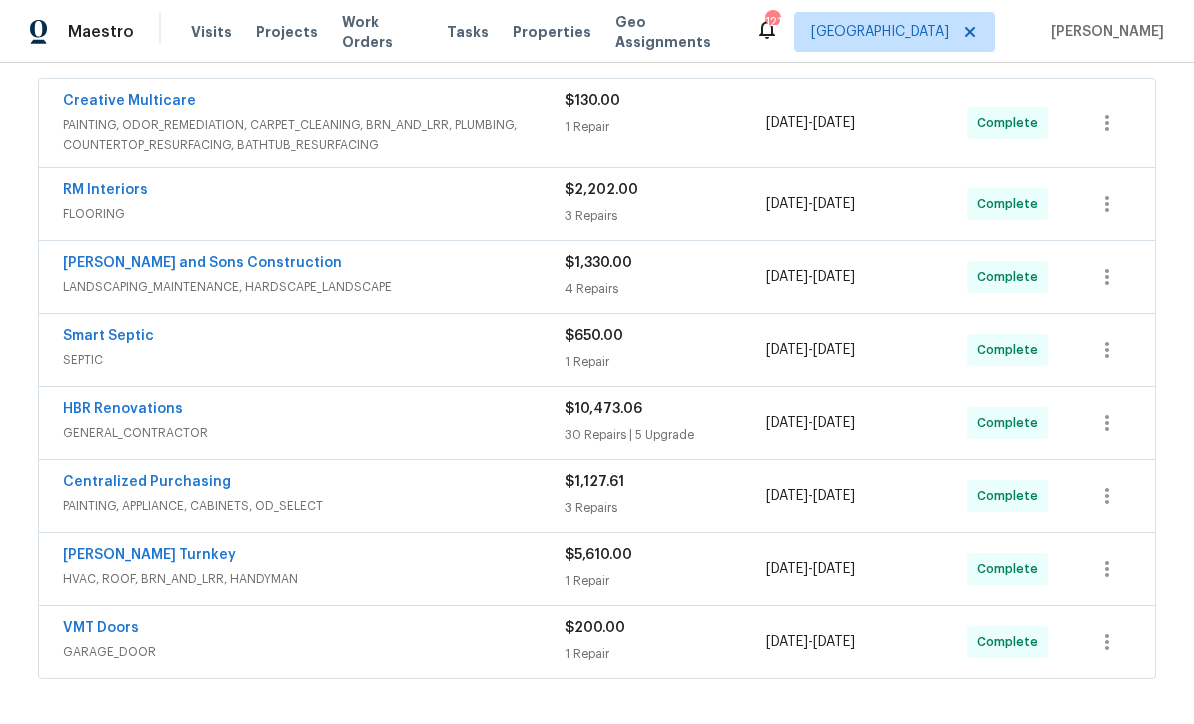 click on "Smart Septic" at bounding box center [108, 336] 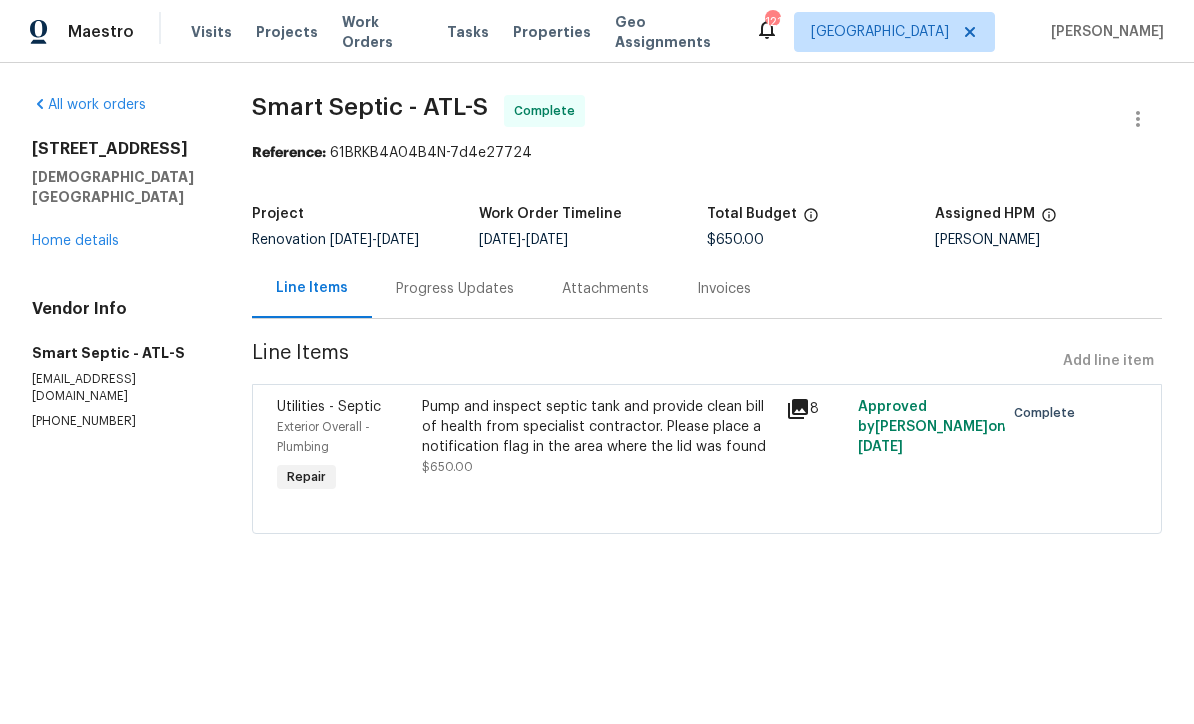 click on "Pump and inspect septic tank and provide clean bill of health from specialist contractor. Please place a notification flag in the area where the lid was found" at bounding box center [597, 427] 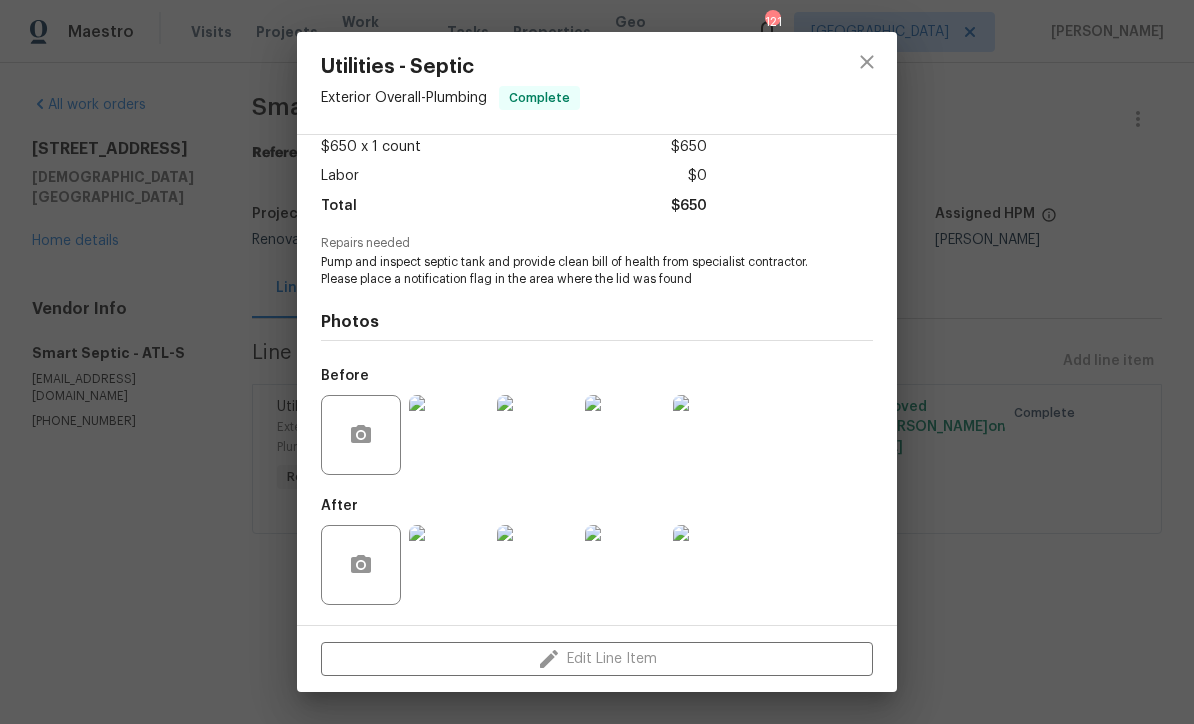 scroll, scrollTop: 118, scrollLeft: 0, axis: vertical 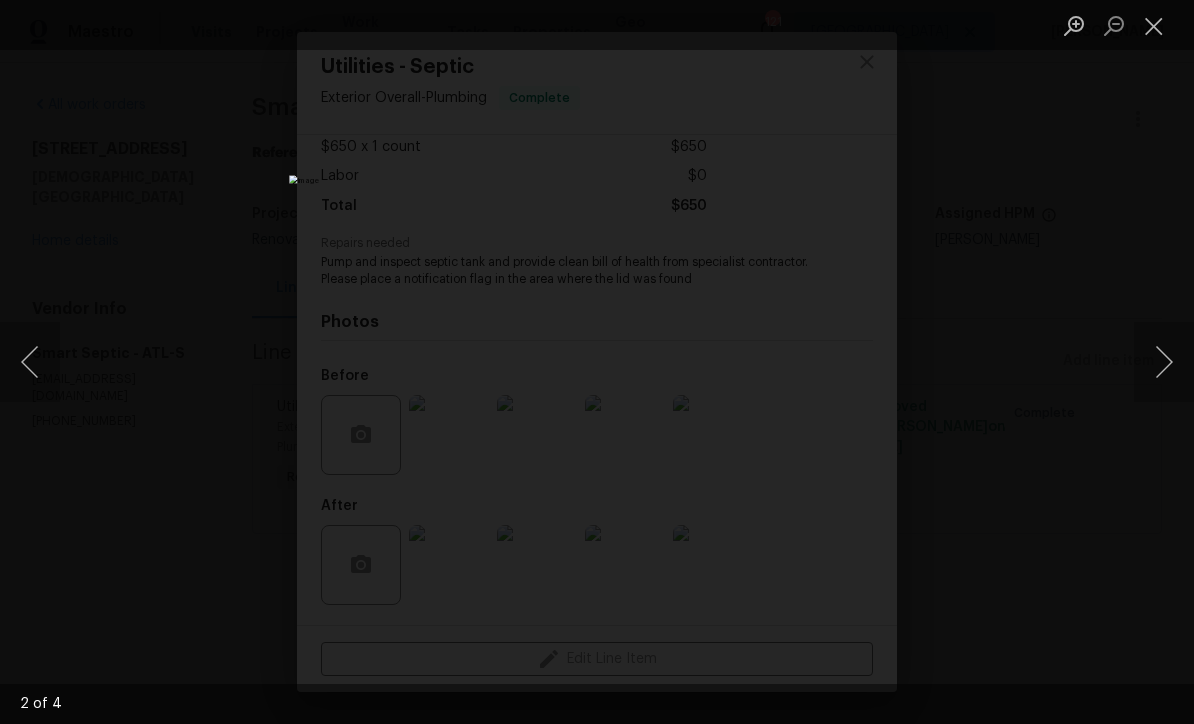 click at bounding box center [1154, 25] 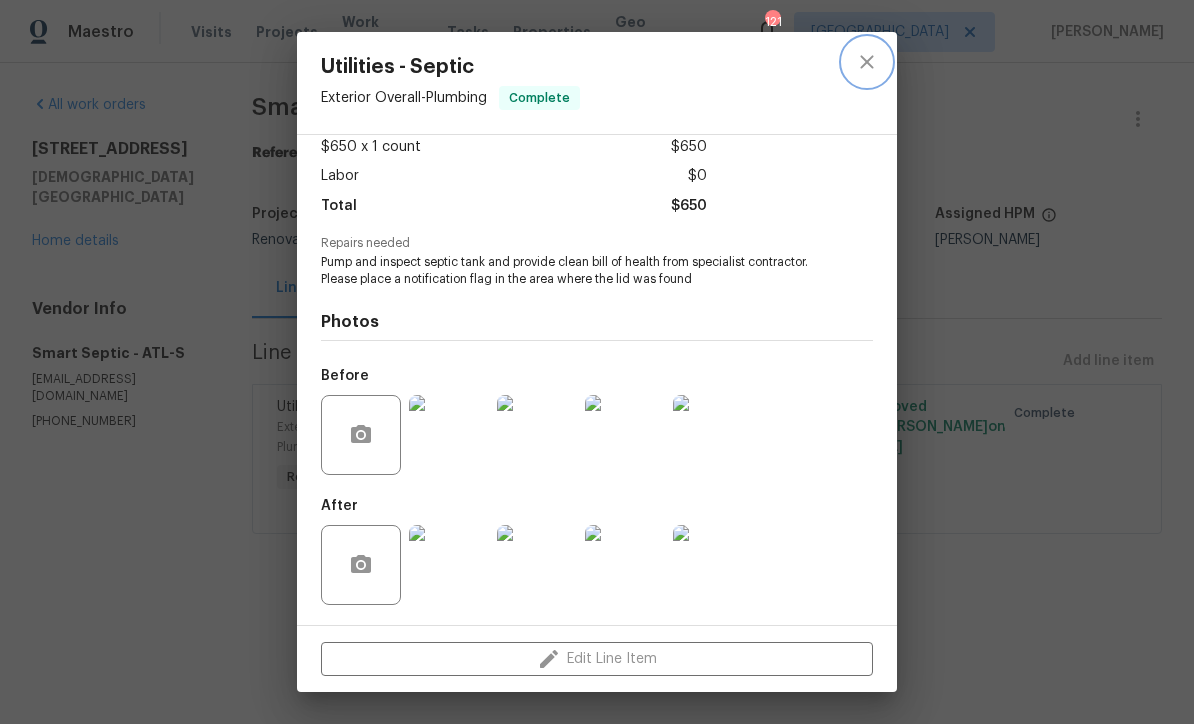 click 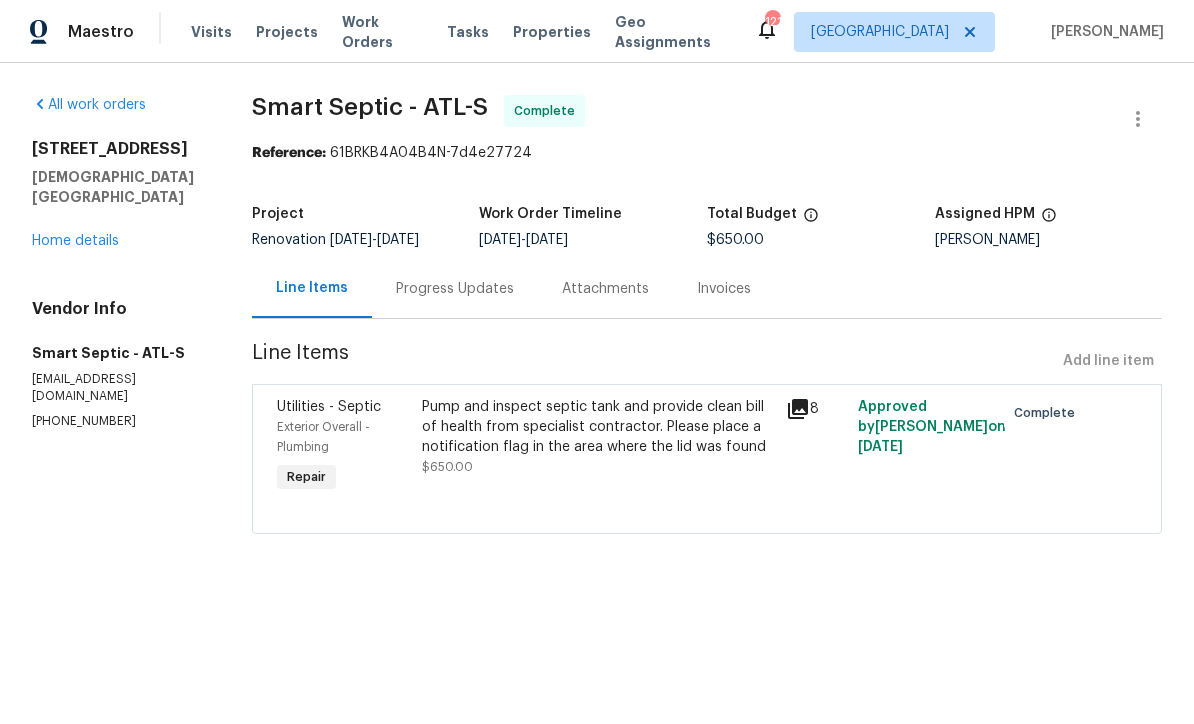 click on "Home details" at bounding box center (75, 241) 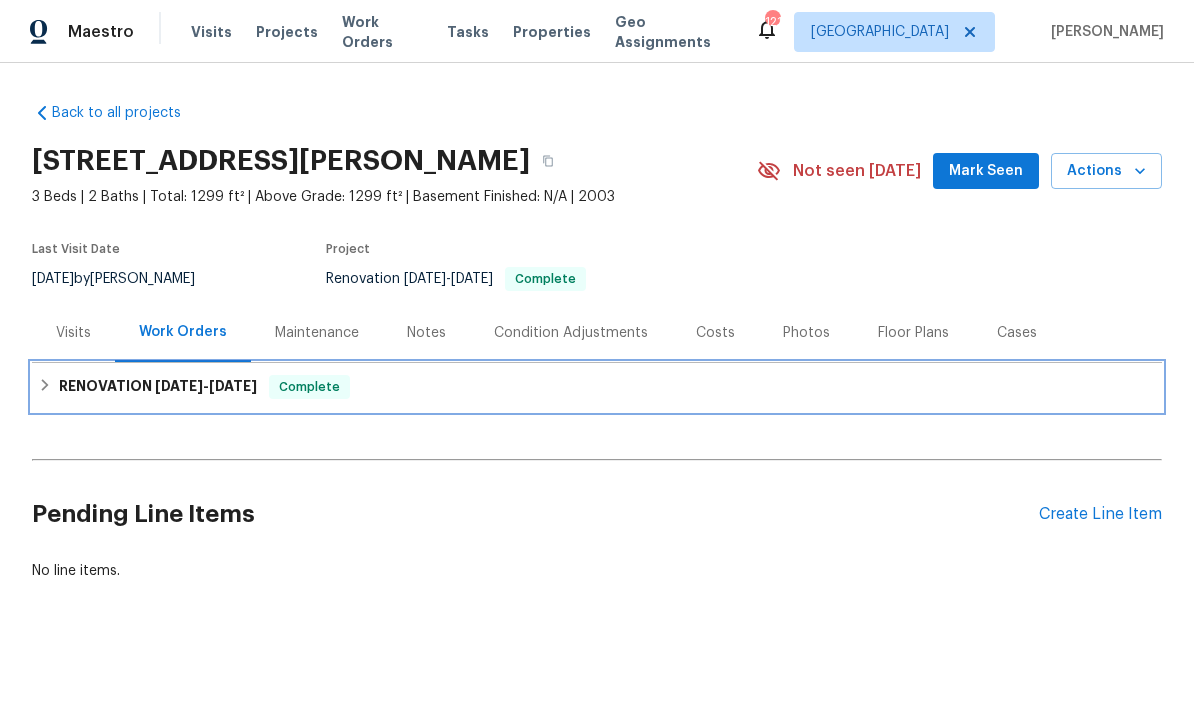 click on "RENOVATION   7/3/25  -  7/14/25" at bounding box center [158, 387] 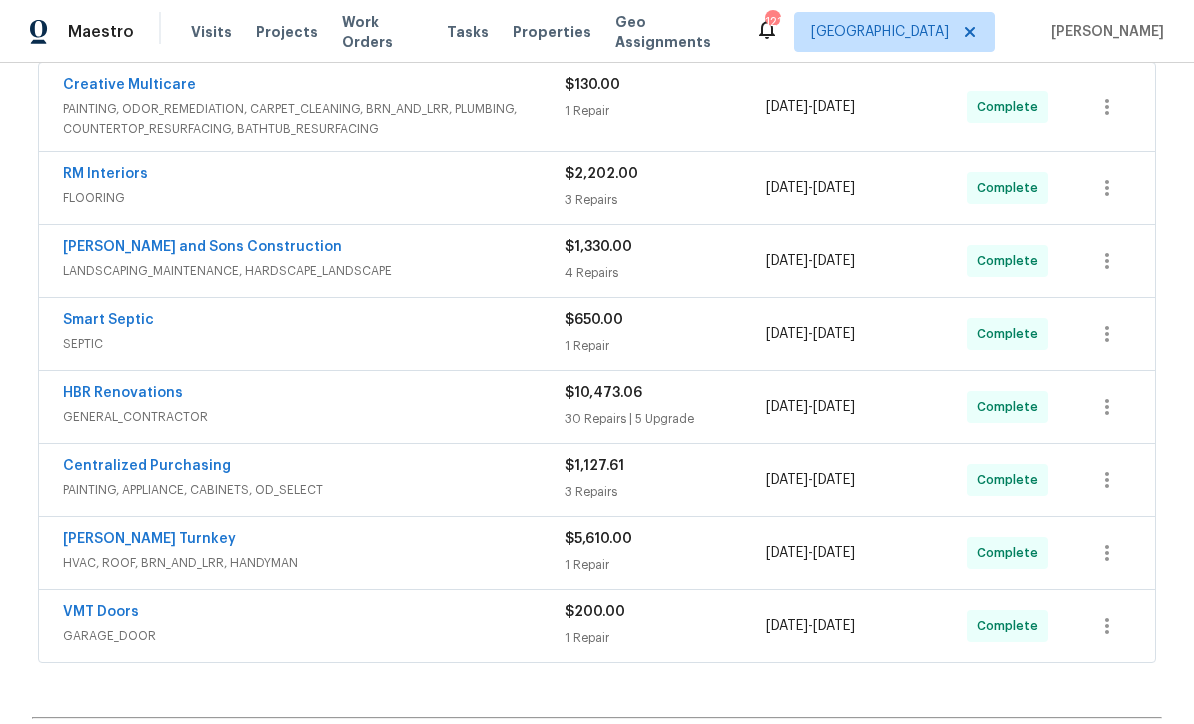 scroll, scrollTop: 390, scrollLeft: 0, axis: vertical 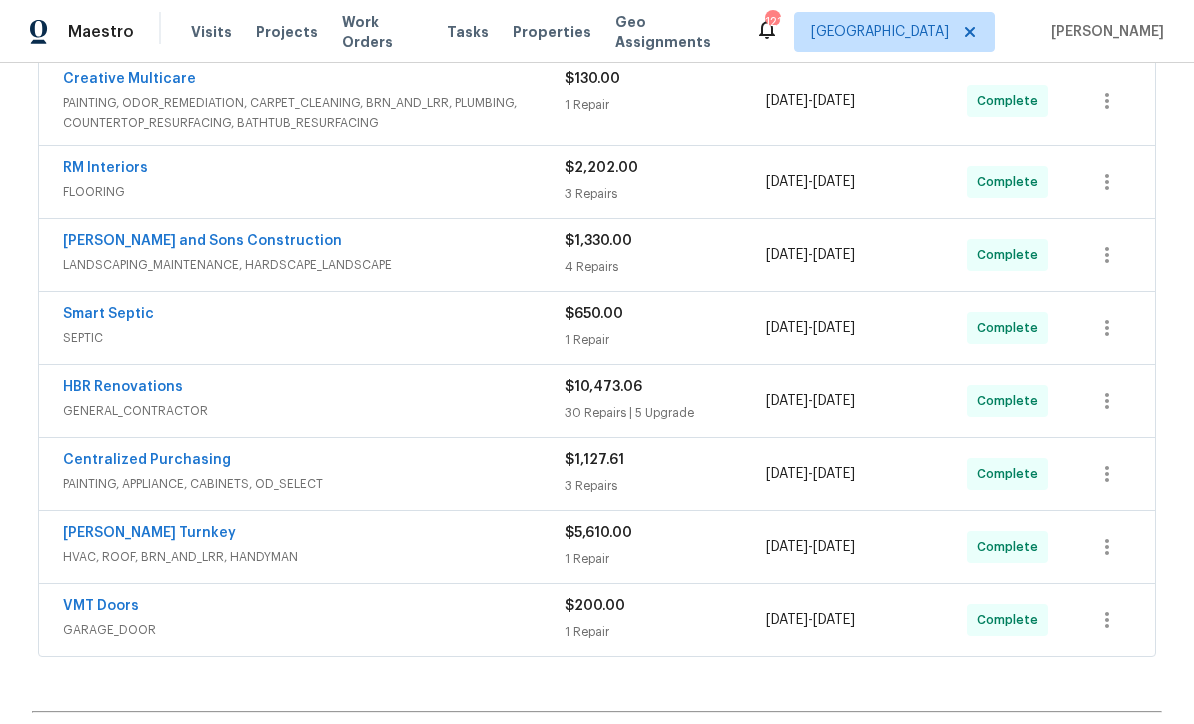 click on "Davis Turnkey" at bounding box center (149, 533) 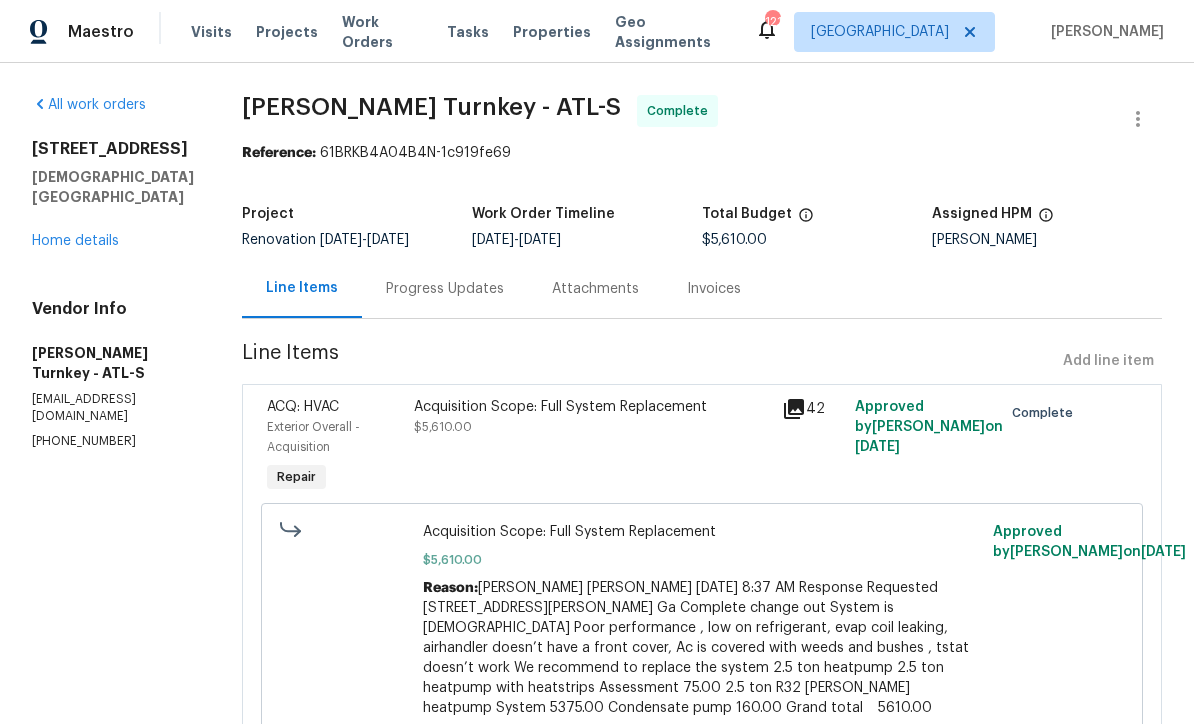 click on "Acquisition Scope: Full System Replacement" at bounding box center (592, 407) 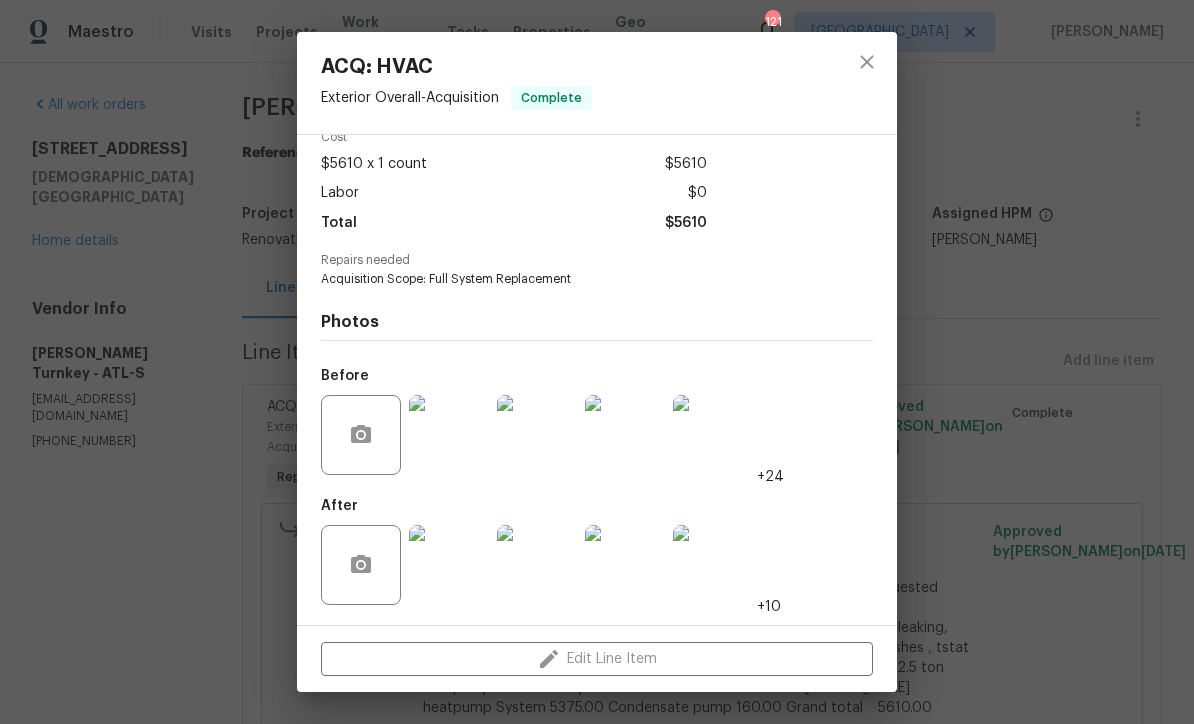scroll, scrollTop: 102, scrollLeft: 0, axis: vertical 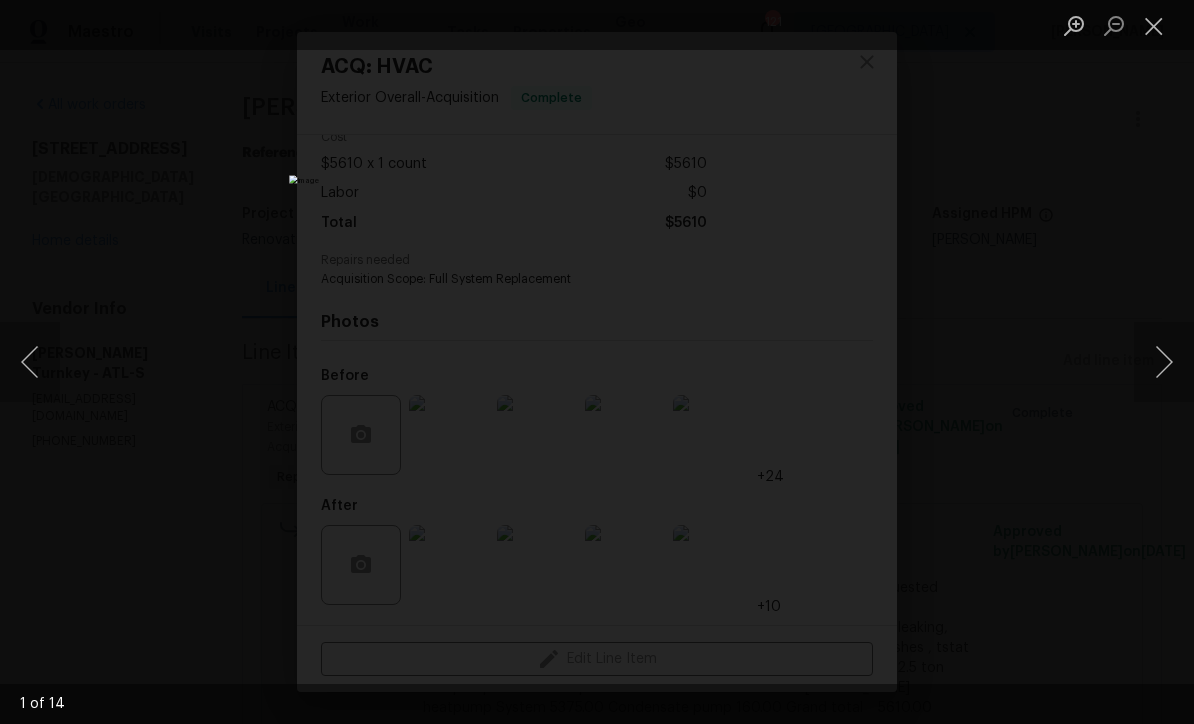 click at bounding box center (1164, 362) 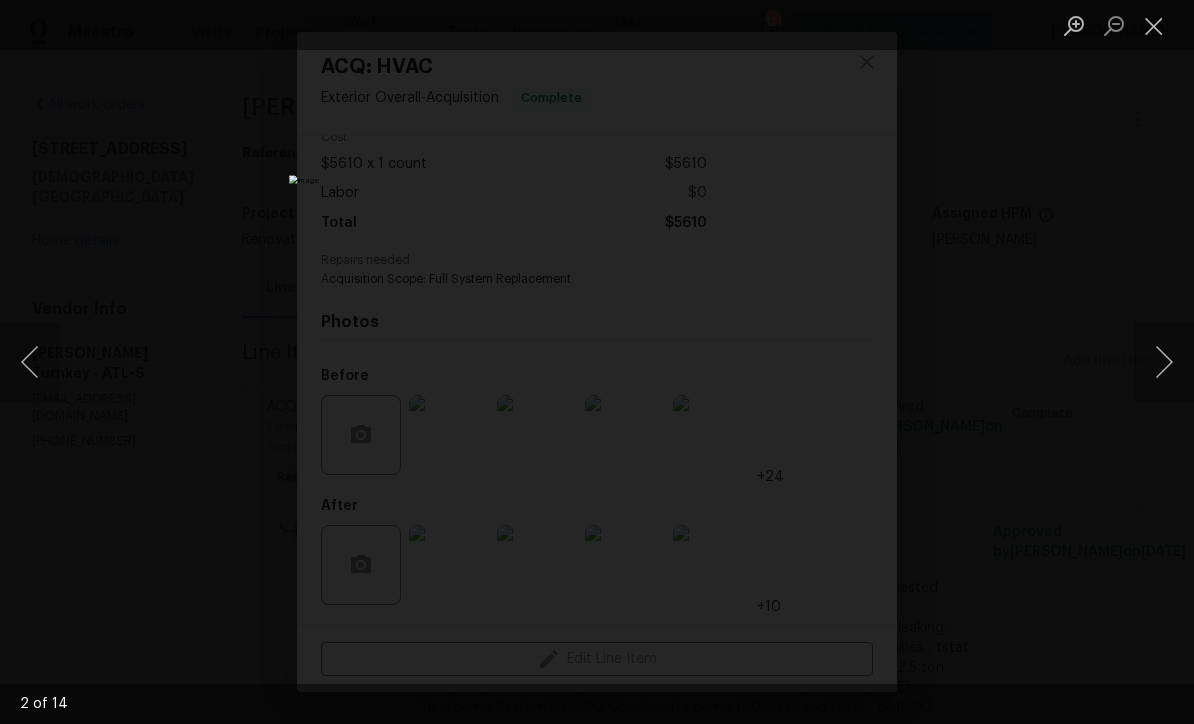scroll, scrollTop: 36, scrollLeft: 0, axis: vertical 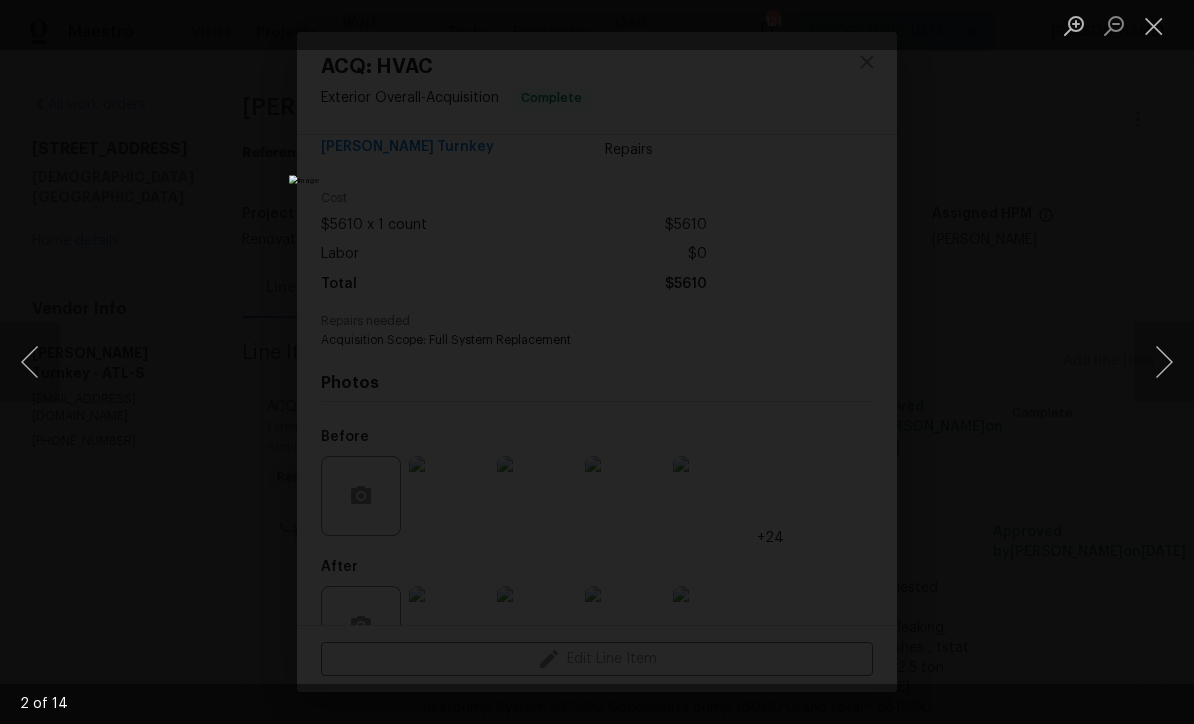 click at bounding box center [1154, 25] 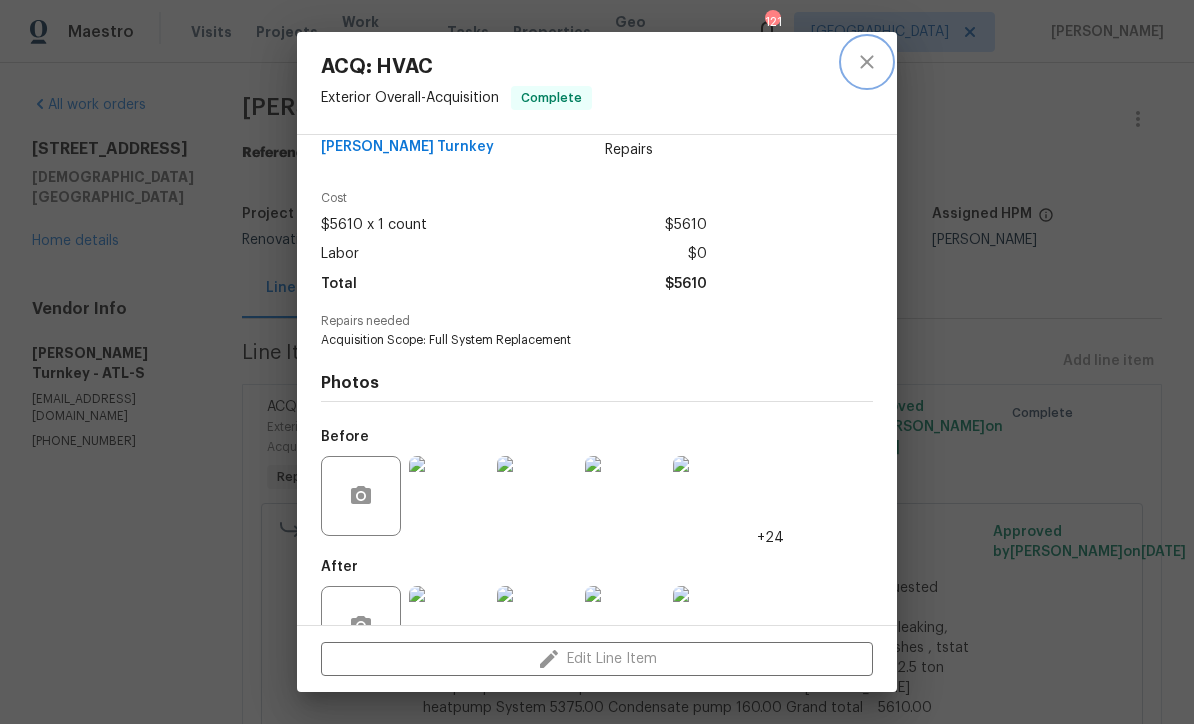 click 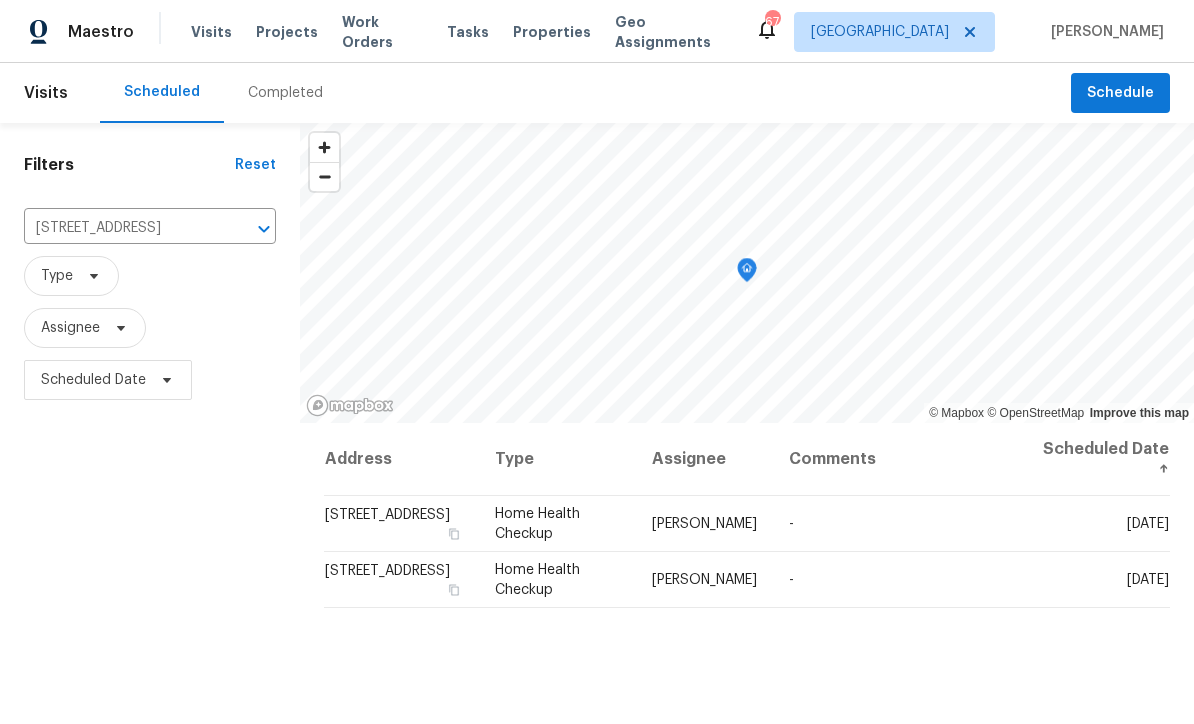 scroll, scrollTop: 0, scrollLeft: 0, axis: both 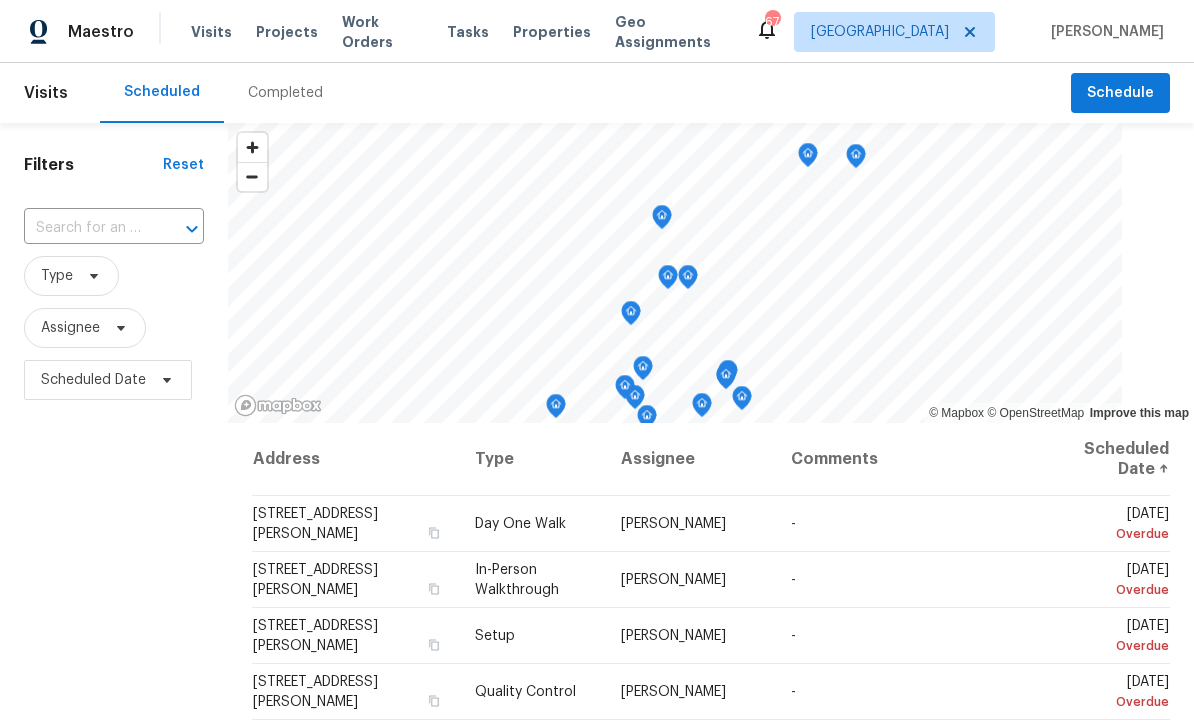 click at bounding box center (86, 228) 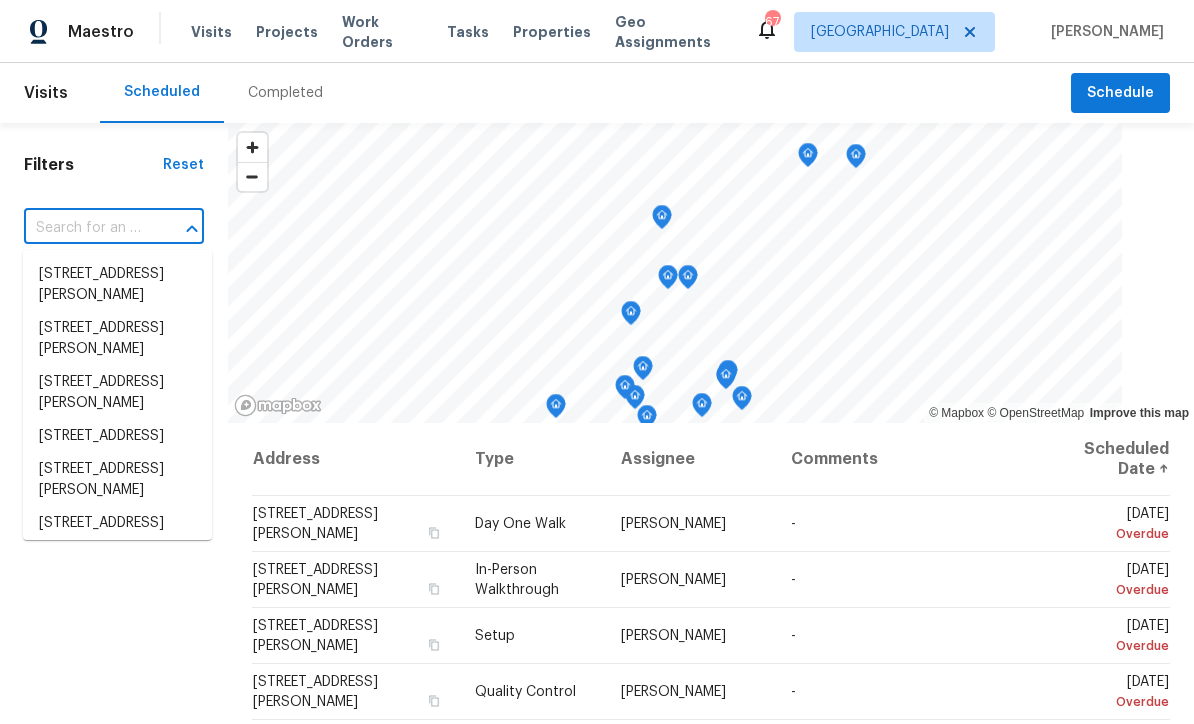 click at bounding box center [86, 228] 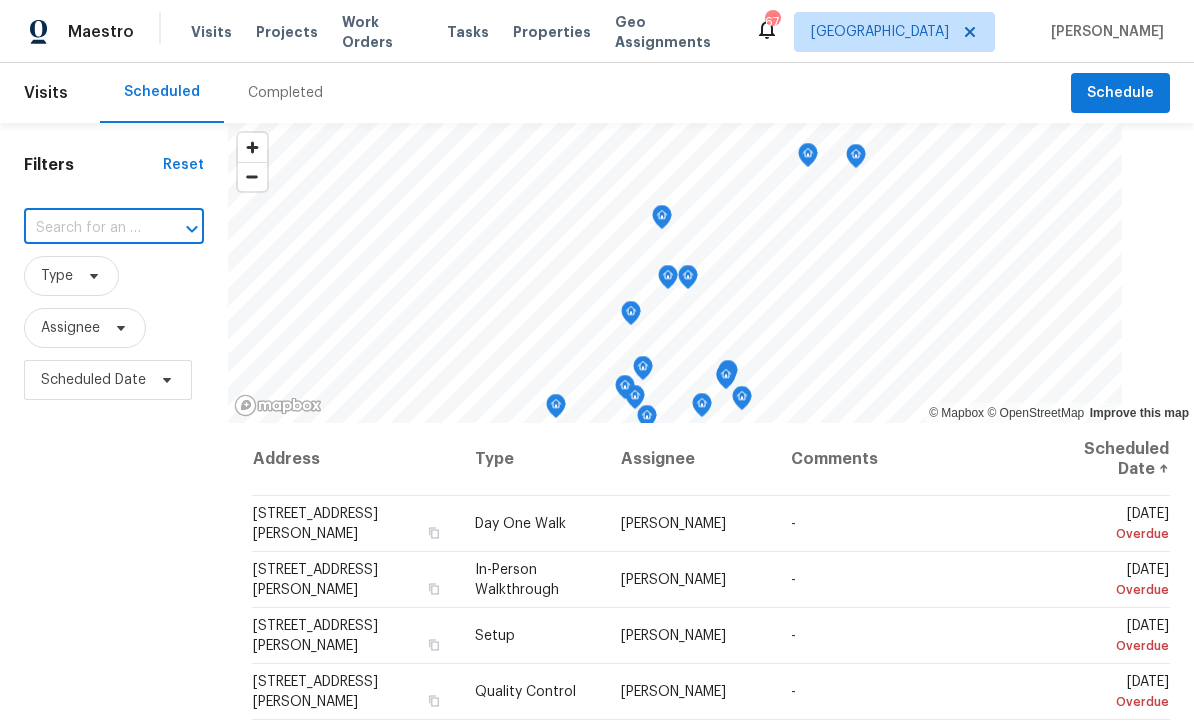 paste on "99 Cedars Glen Way, Villa Rica, GA 30180" 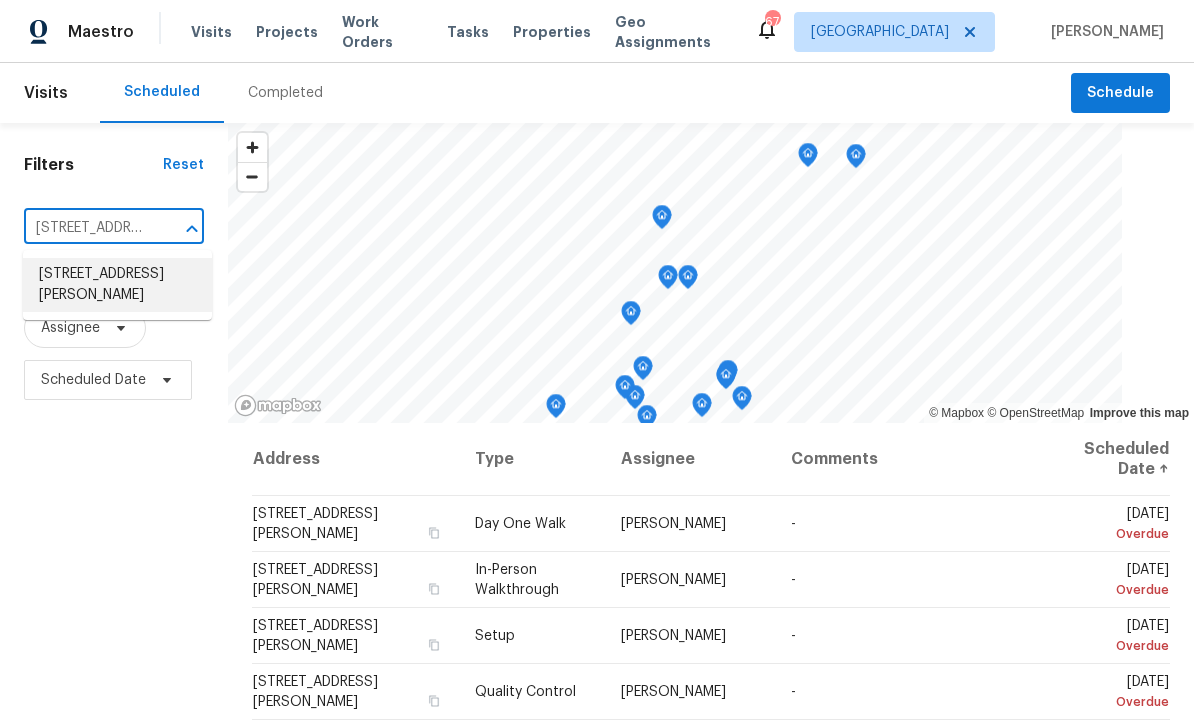 click on "99 Cedars Glen Way, Villa Rica, GA 30180" at bounding box center [117, 285] 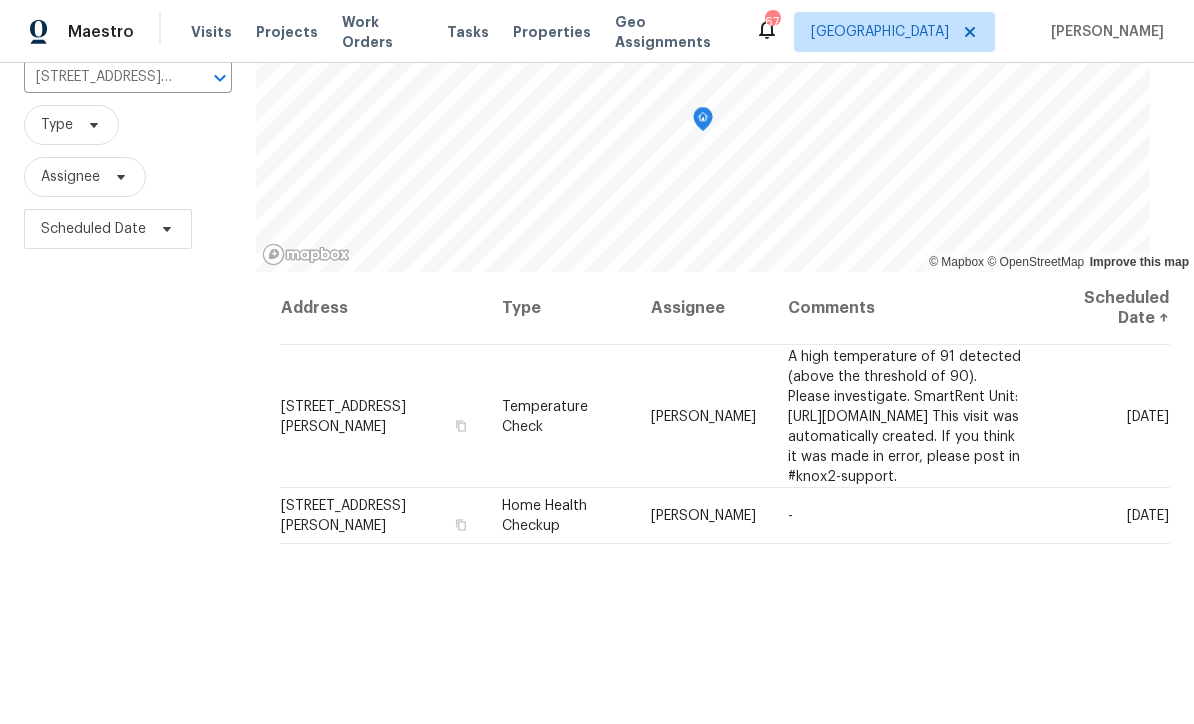 scroll, scrollTop: 153, scrollLeft: 0, axis: vertical 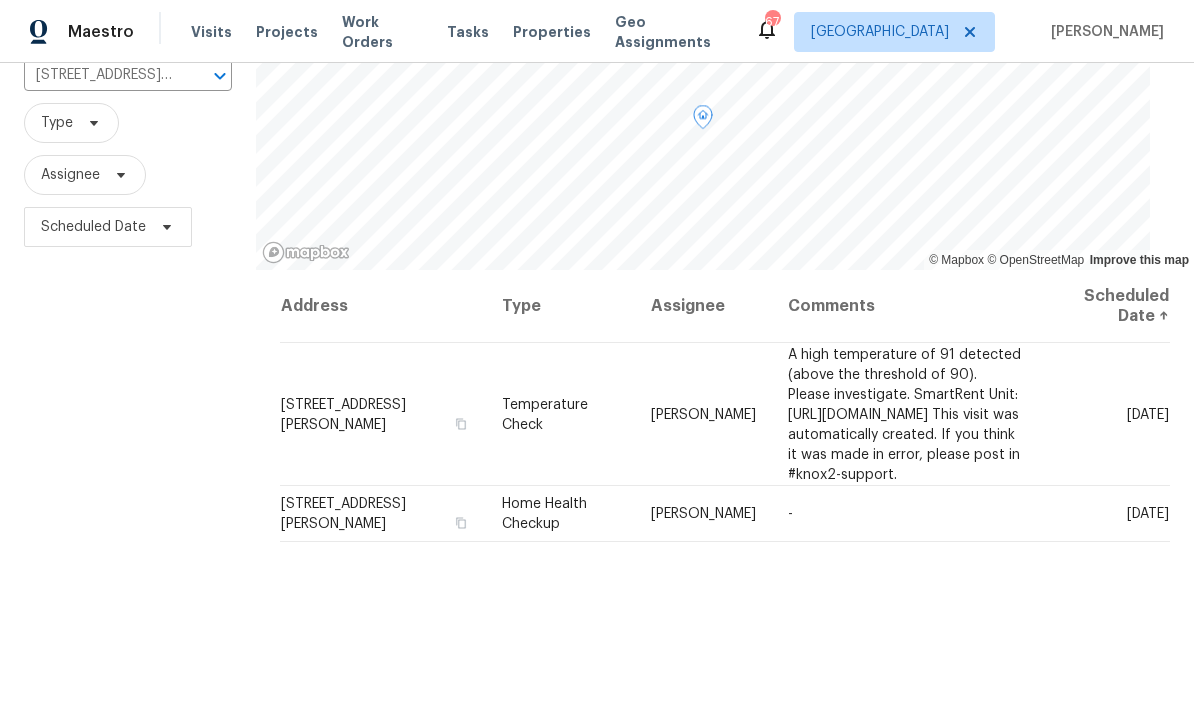click 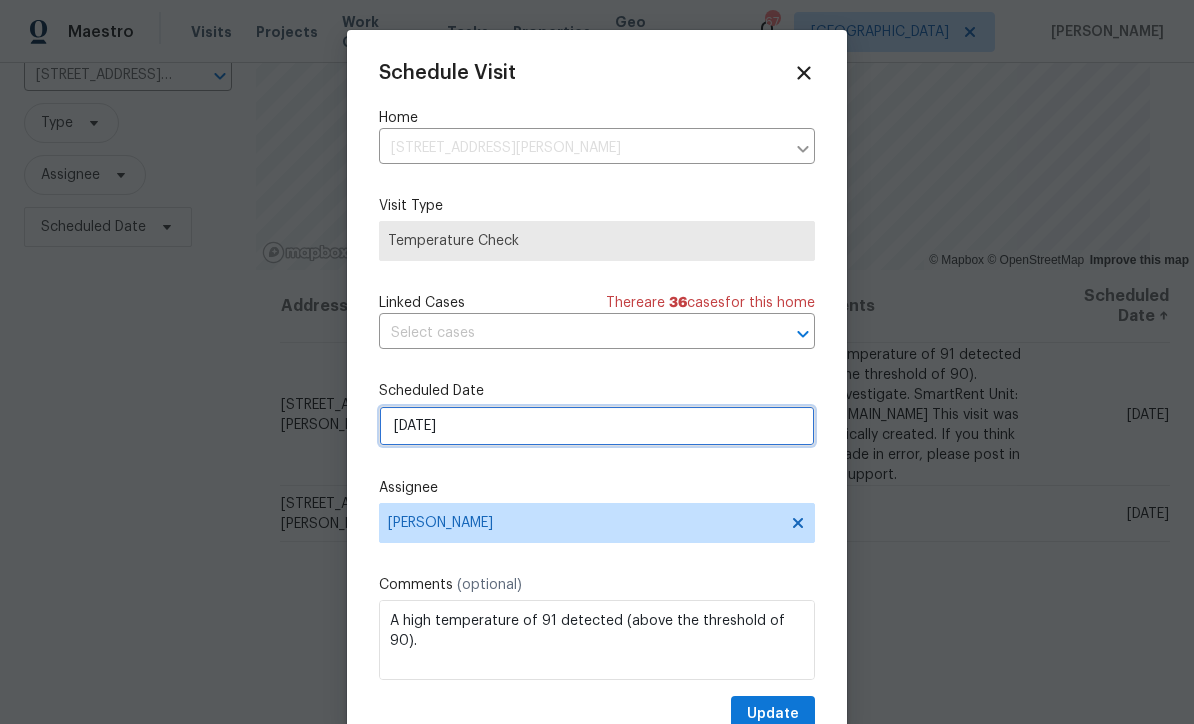 click on "7/16/2025" at bounding box center (597, 426) 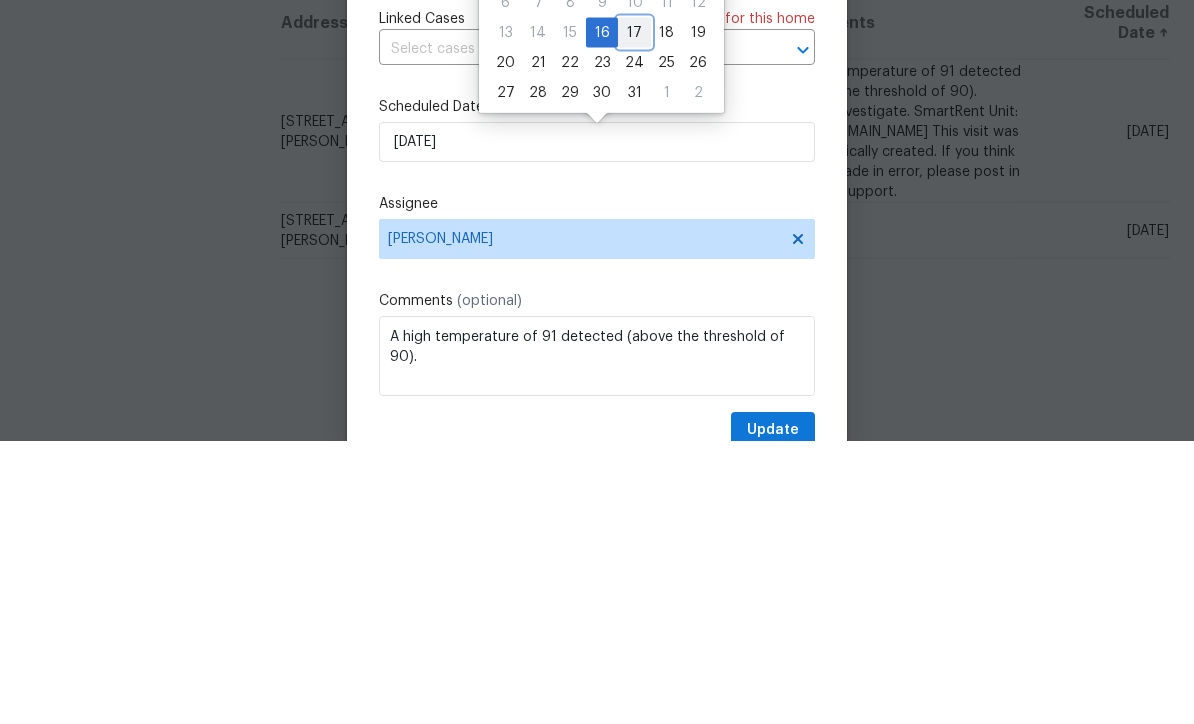click on "17" at bounding box center (634, 316) 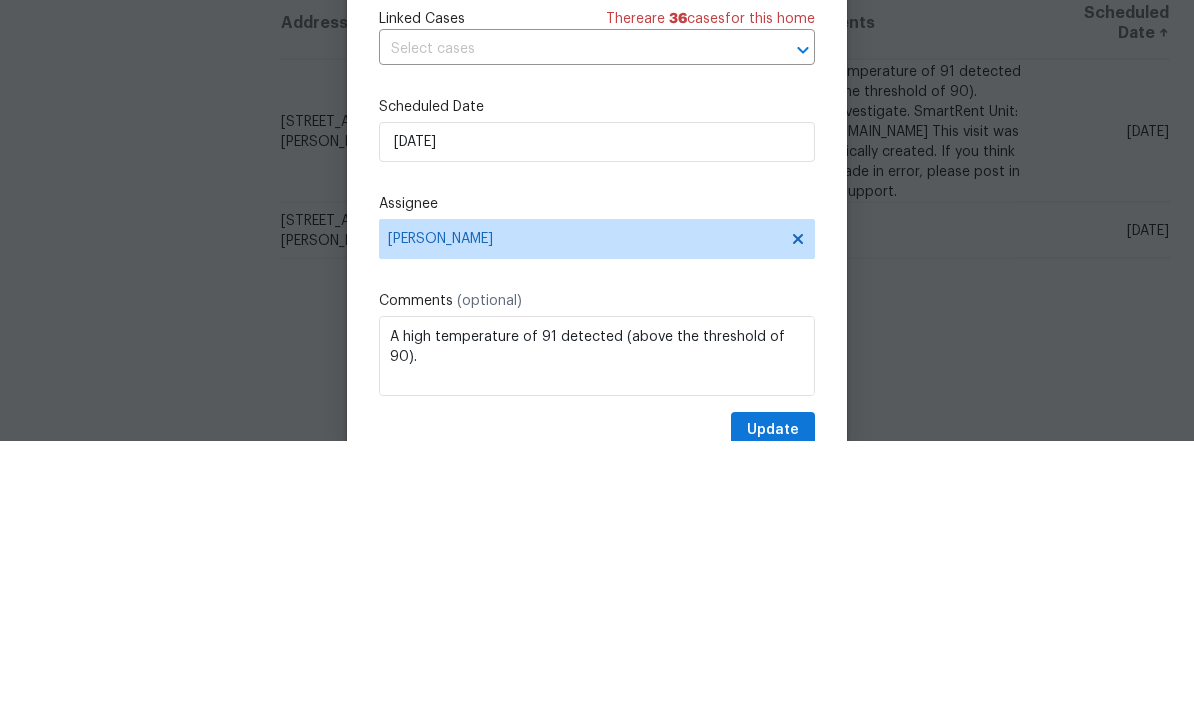 scroll, scrollTop: 66, scrollLeft: 0, axis: vertical 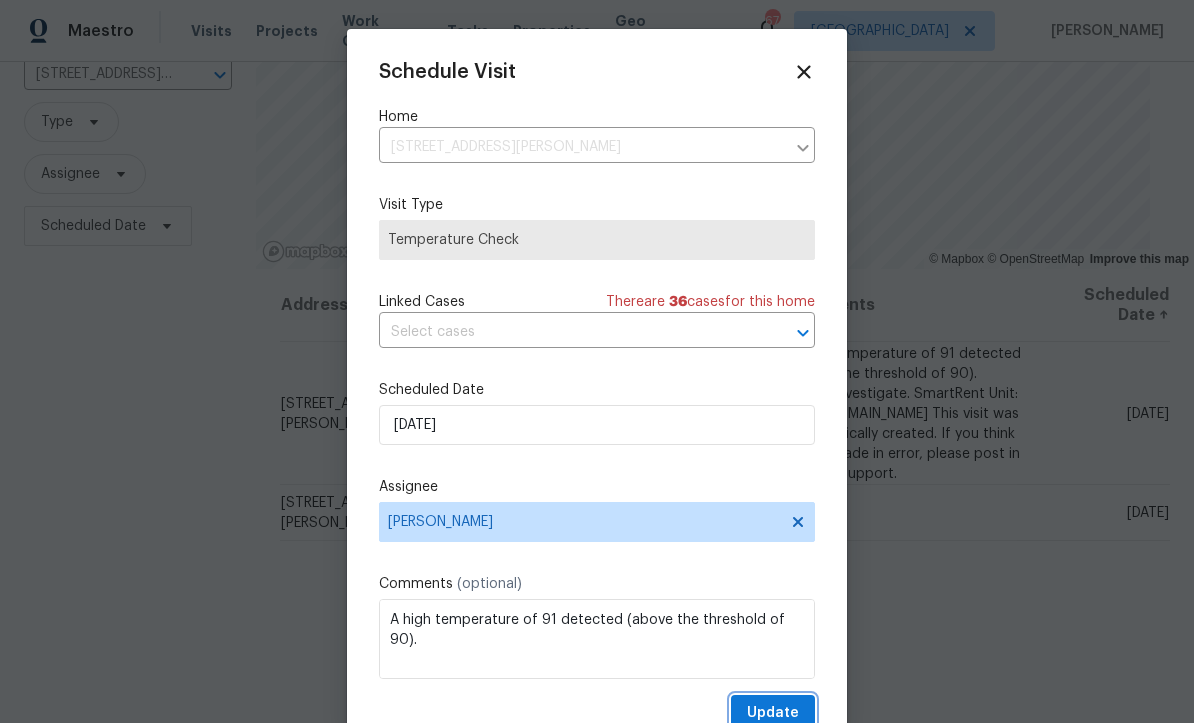 click on "Update" at bounding box center [773, 714] 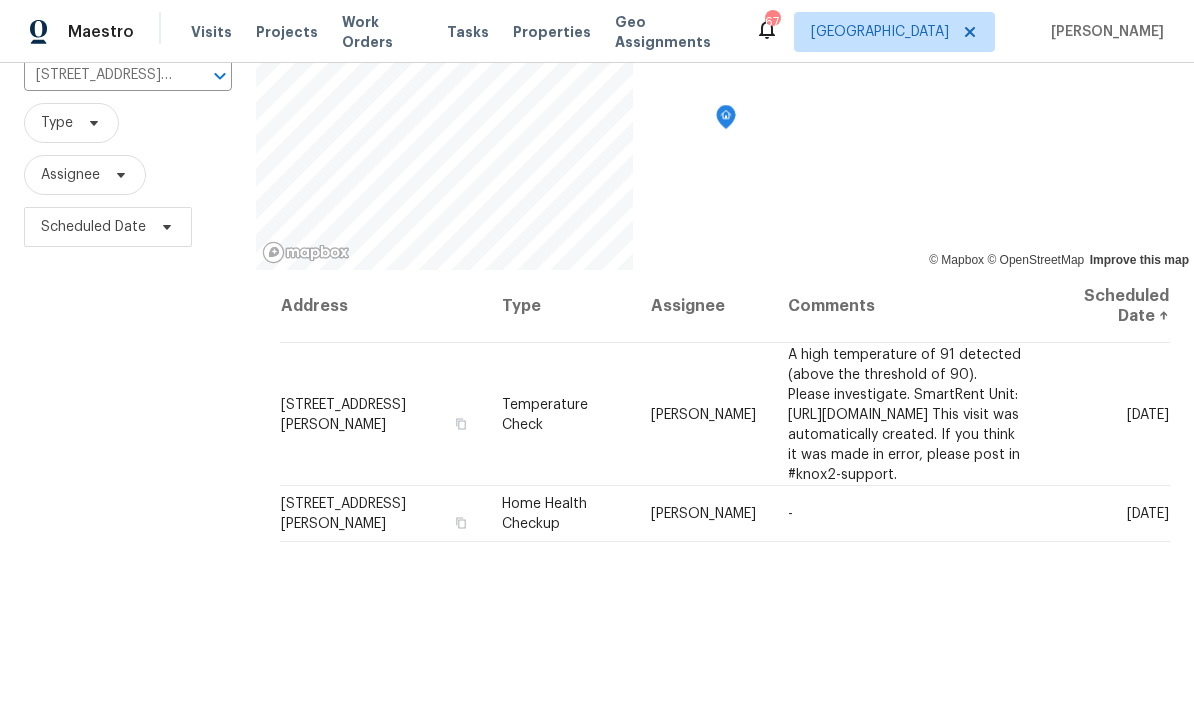 scroll, scrollTop: 0, scrollLeft: 0, axis: both 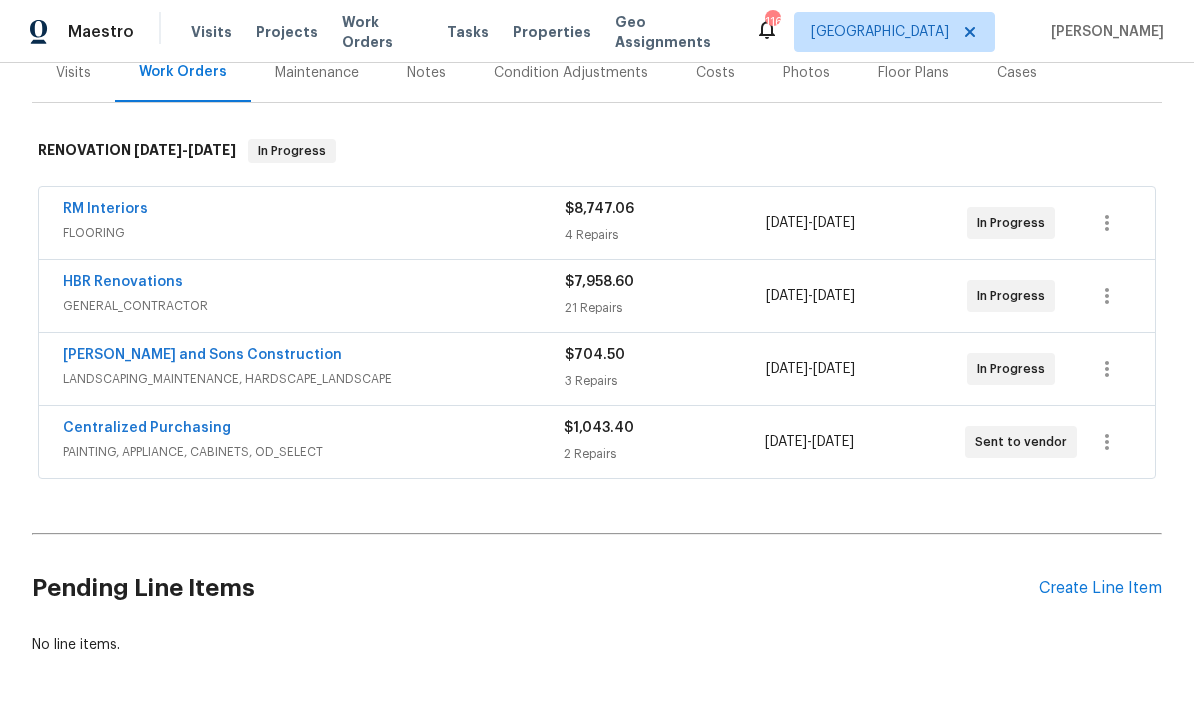 click on "RM Interiors" at bounding box center [105, 209] 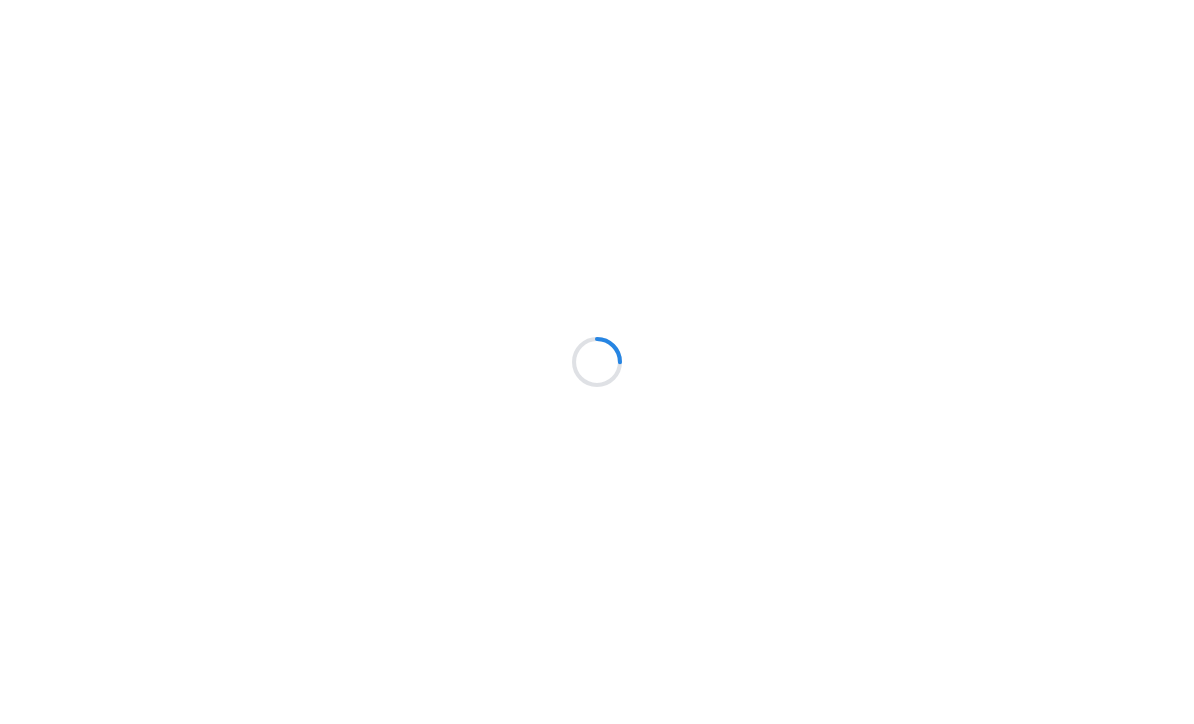 scroll, scrollTop: 0, scrollLeft: 0, axis: both 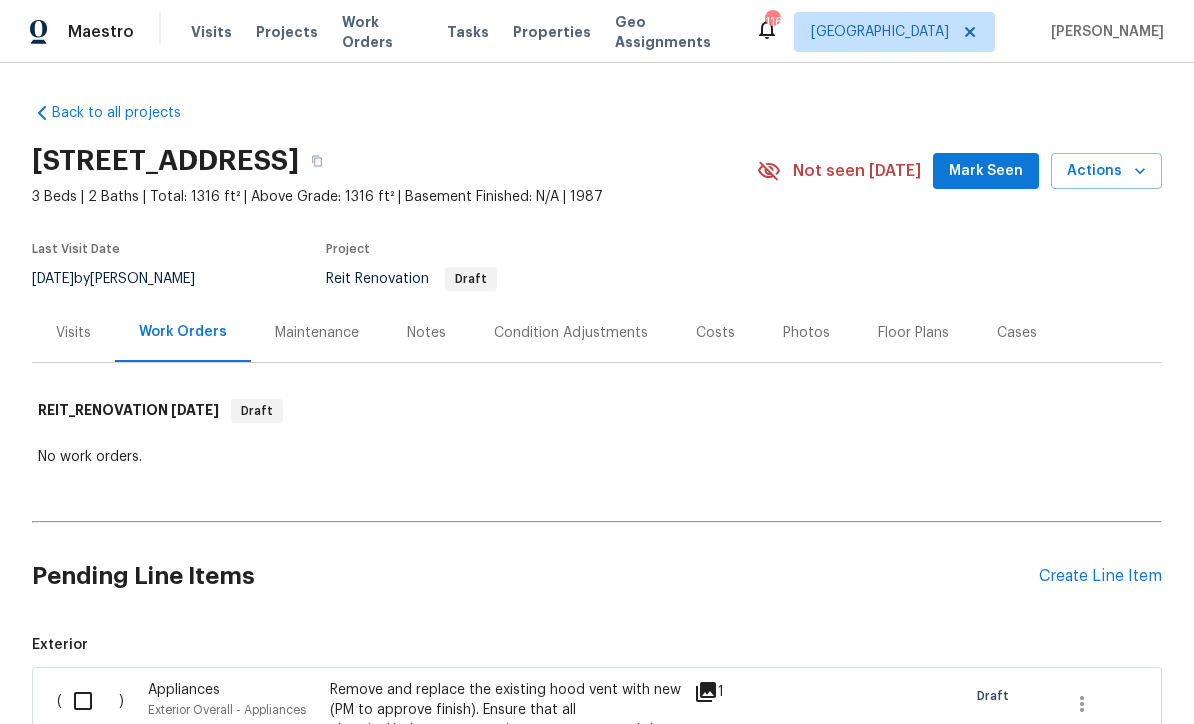 click on "Mark Seen" at bounding box center (986, 171) 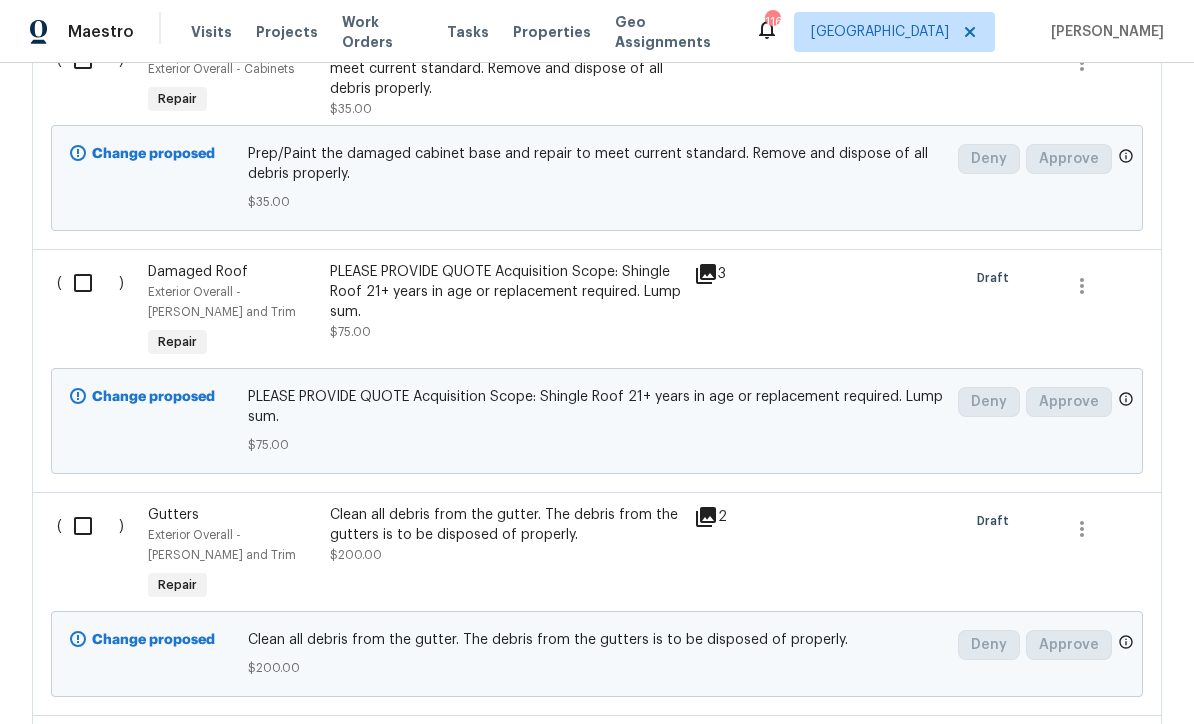 scroll, scrollTop: 1226, scrollLeft: 0, axis: vertical 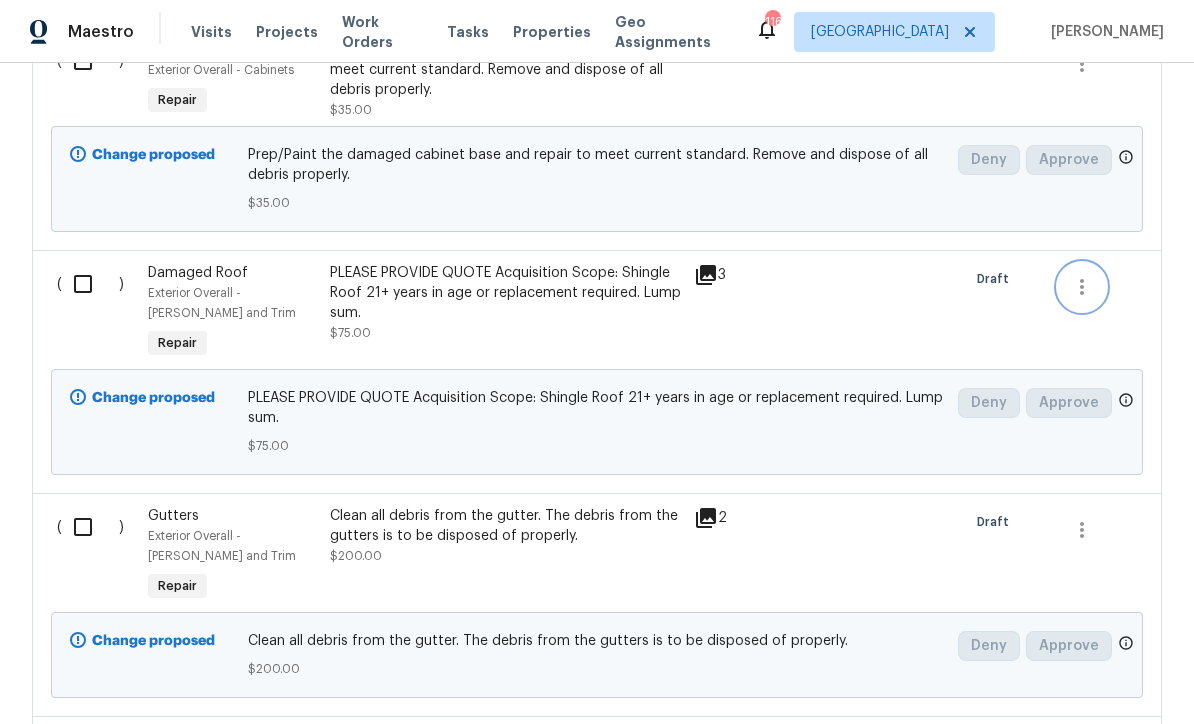 click 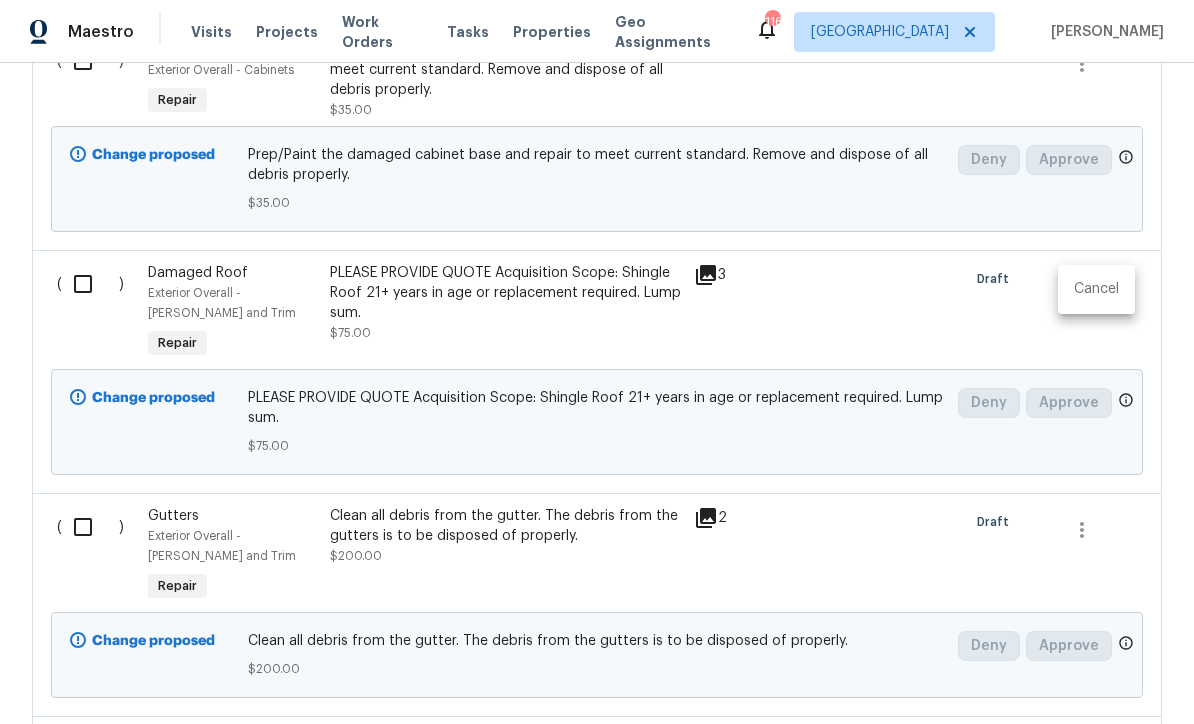 click on "Cancel" at bounding box center [1096, 289] 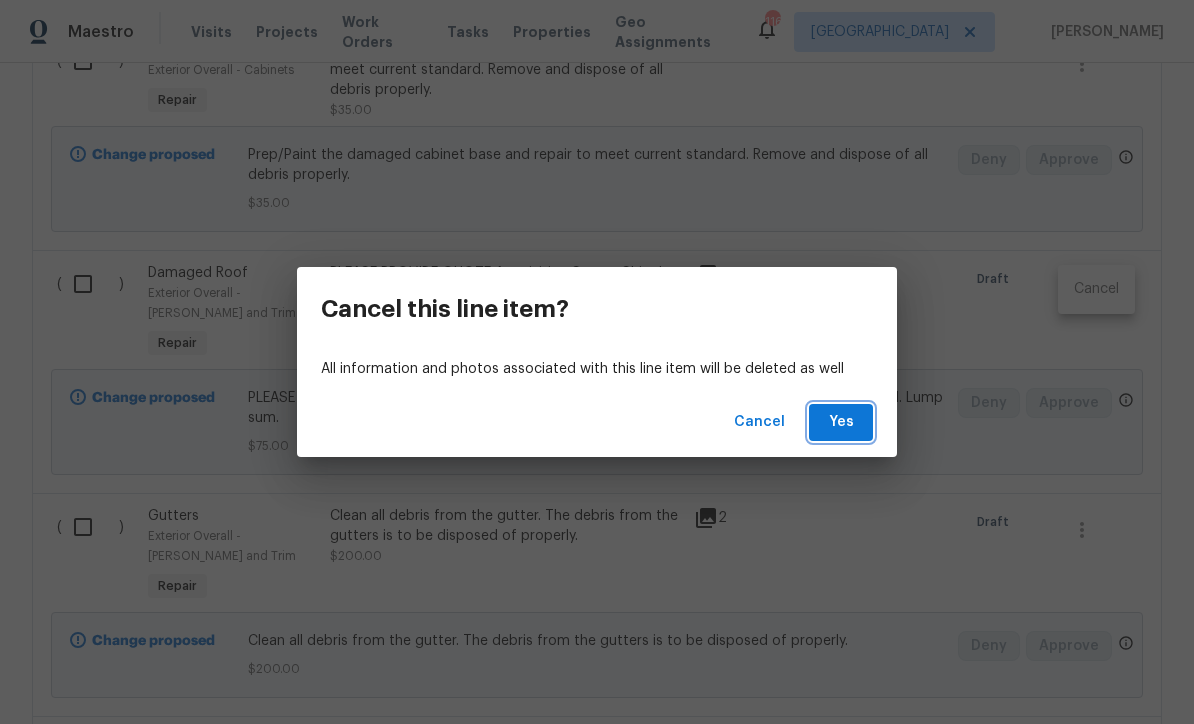 click on "Yes" at bounding box center (841, 422) 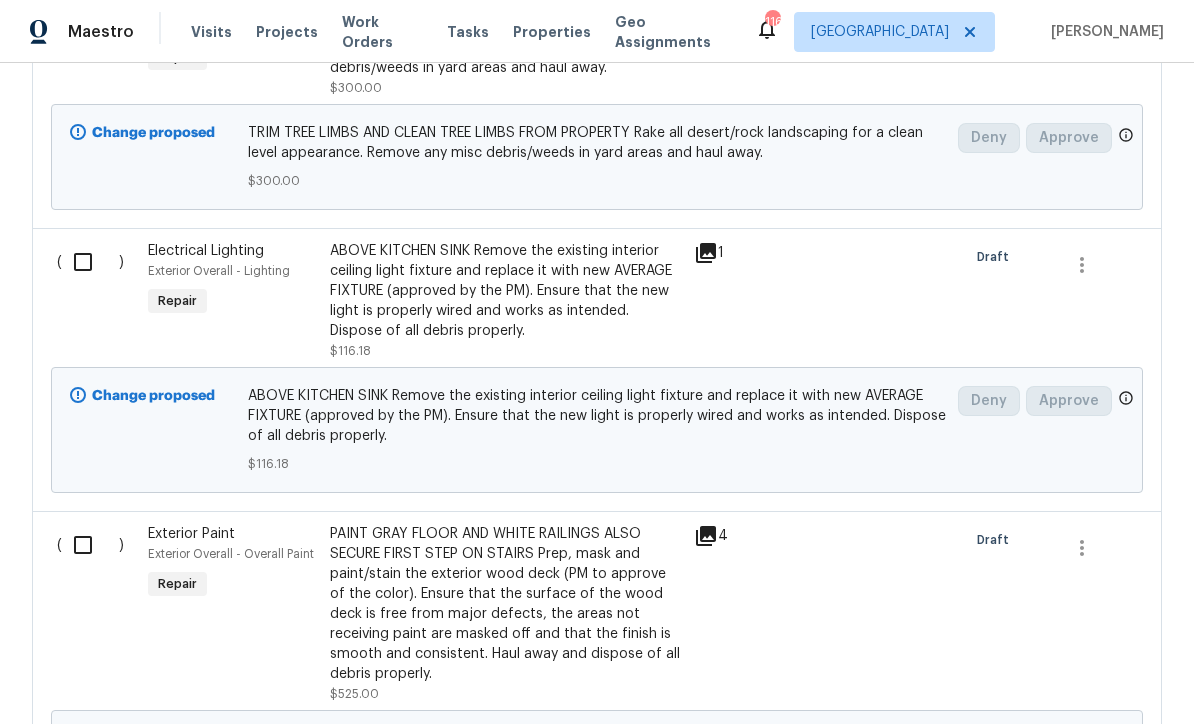 scroll, scrollTop: 5883, scrollLeft: 0, axis: vertical 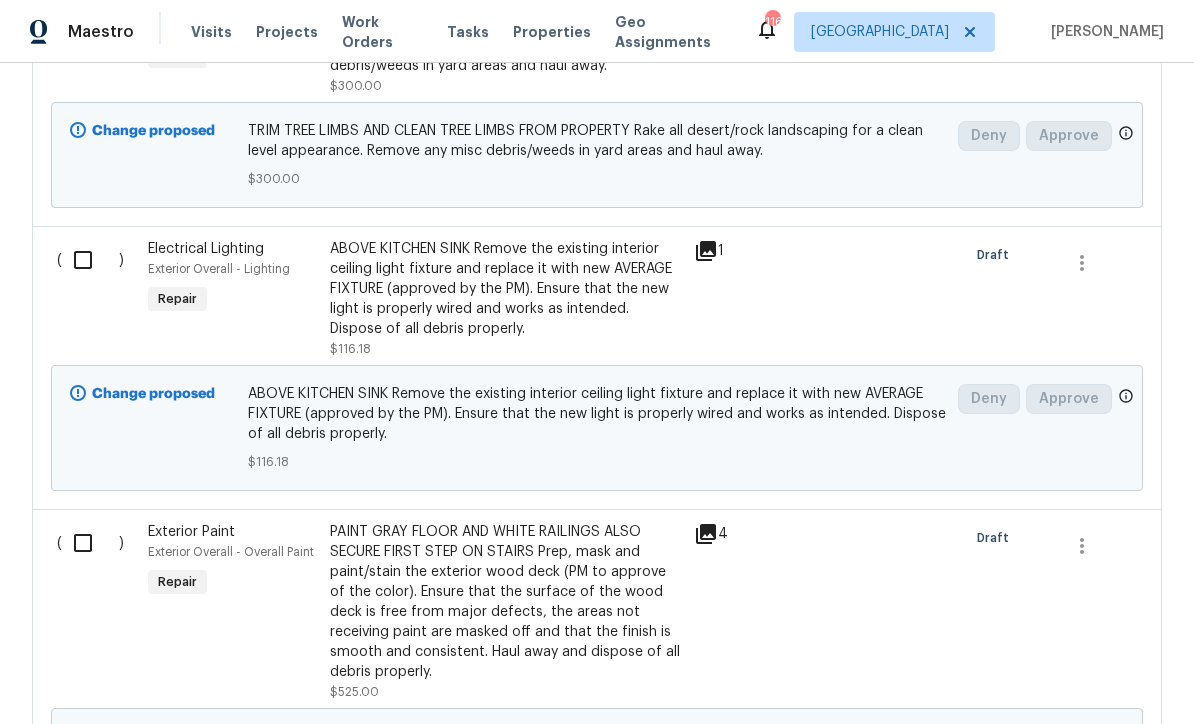 click on "ABOVE KITCHEN SINK
Remove the existing interior ceiling light fixture and replace it with new AVERAGE FIXTURE (approved by the PM). Ensure that the new light is properly wired and works as intended. Dispose of all debris properly." at bounding box center (506, 289) 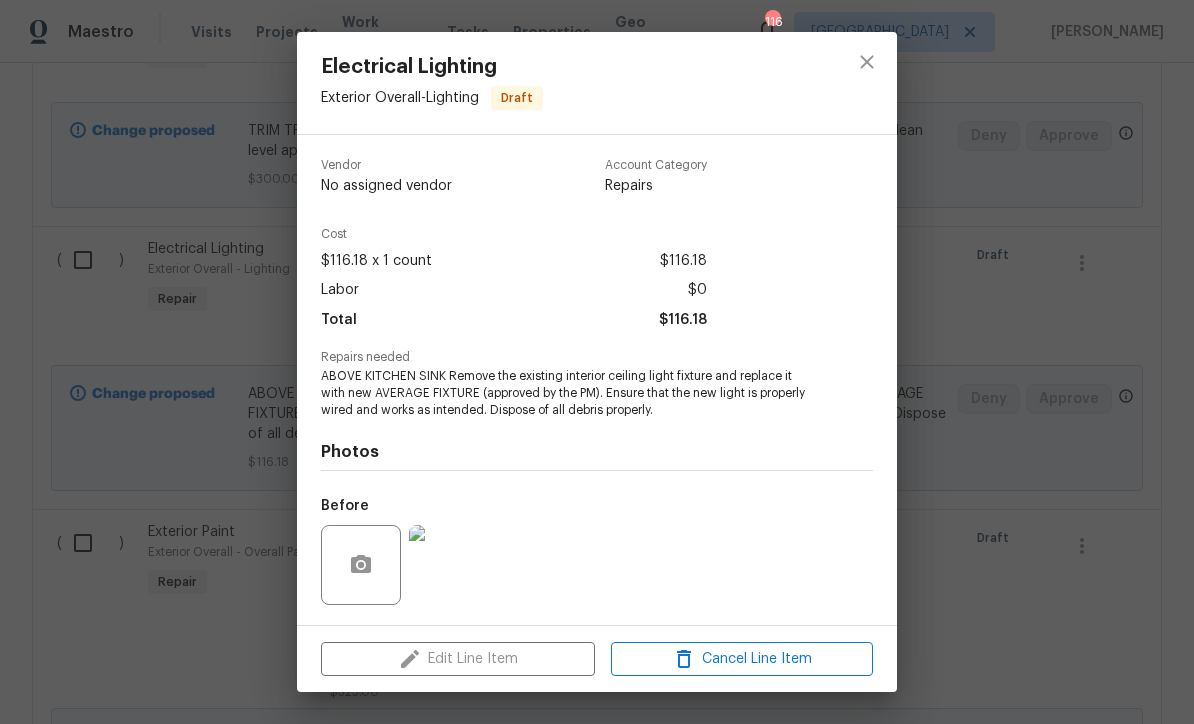 click at bounding box center [449, 565] 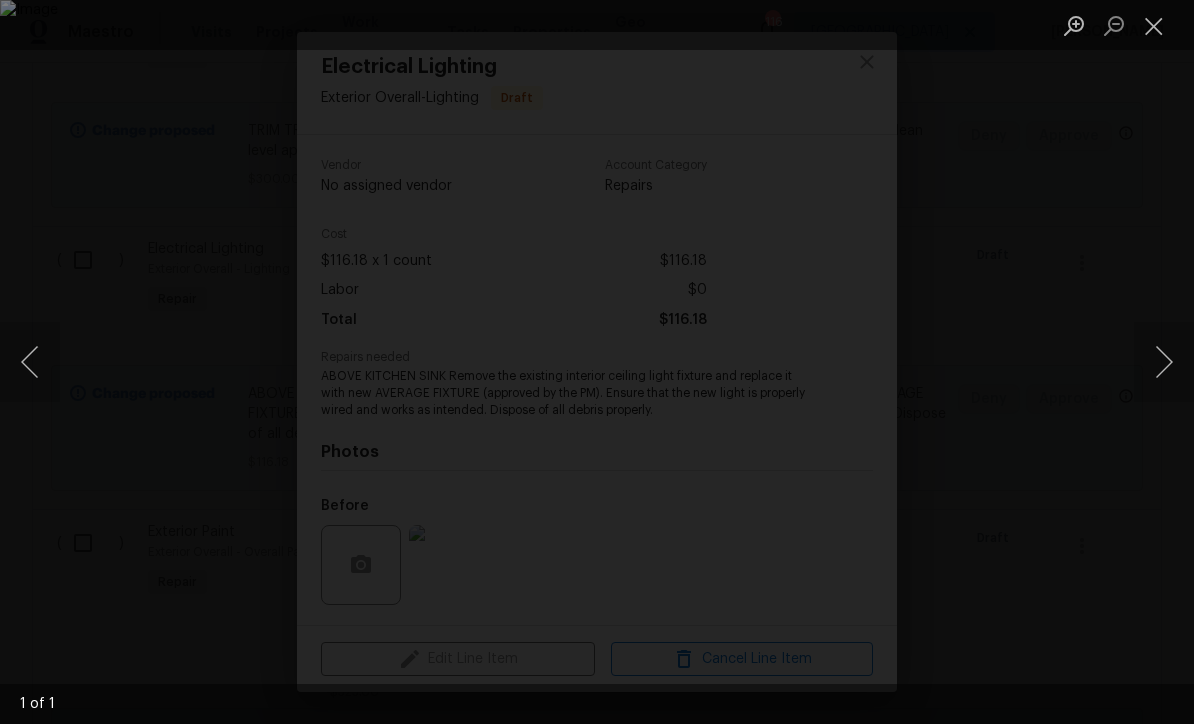 click at bounding box center (1154, 25) 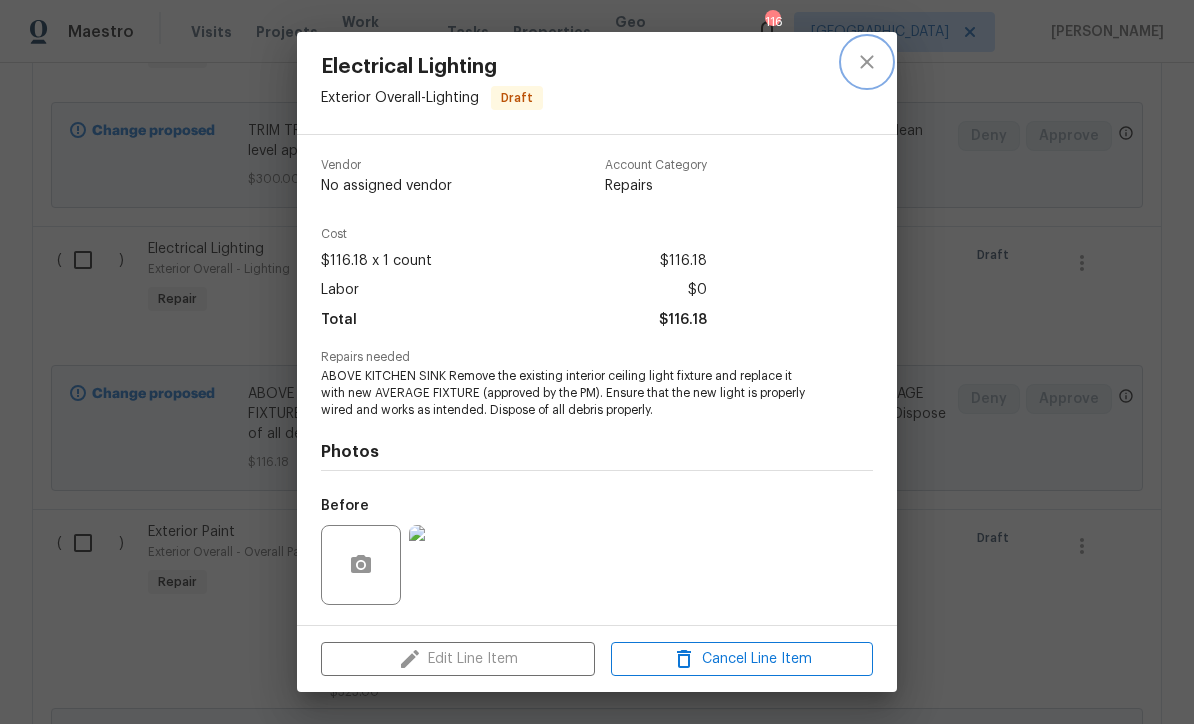 click 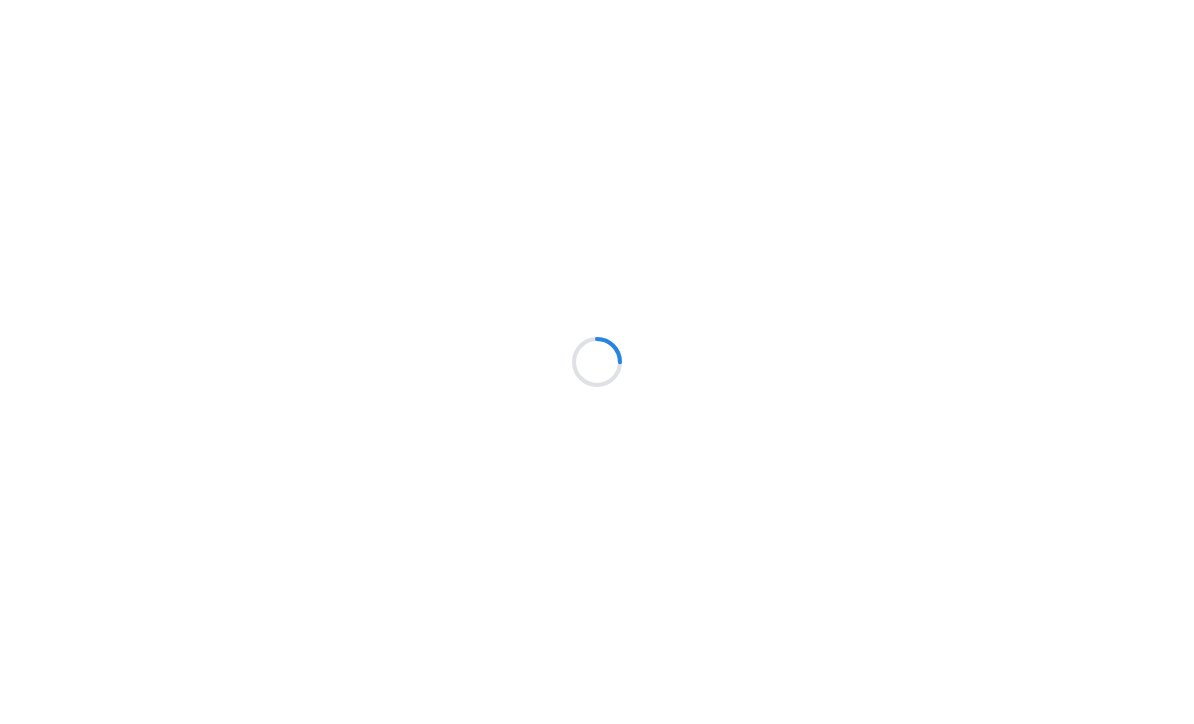 scroll, scrollTop: 0, scrollLeft: 0, axis: both 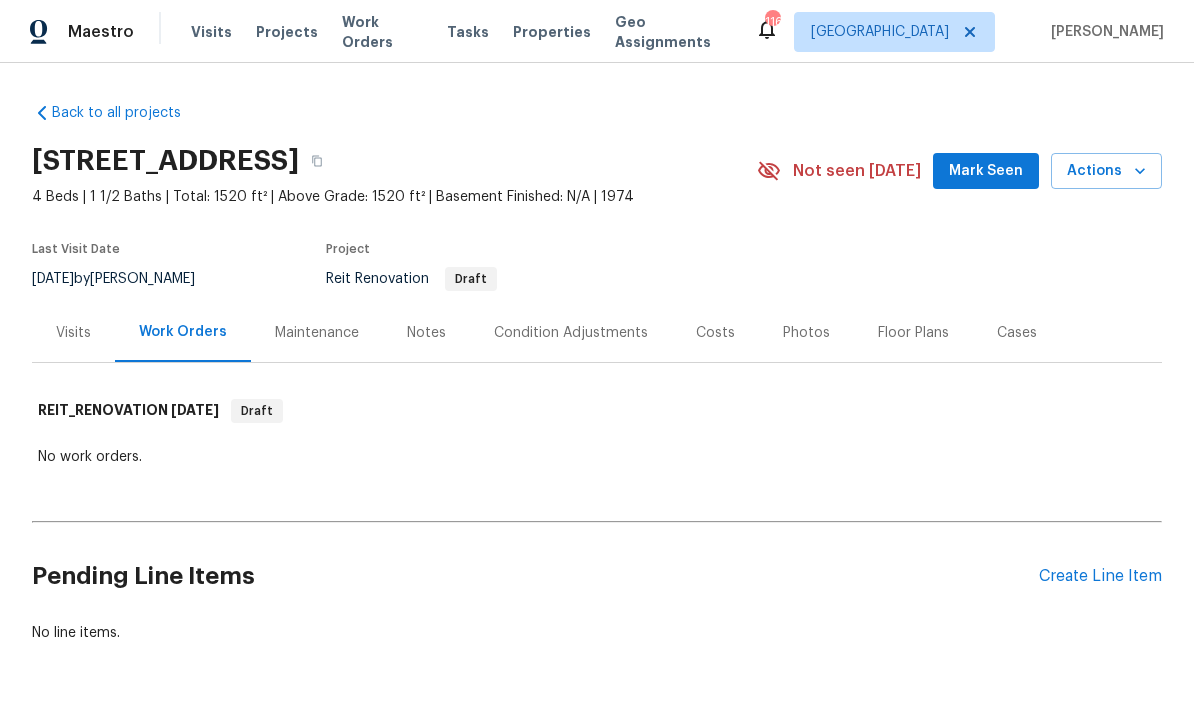 click on "Mark Seen" at bounding box center [986, 171] 